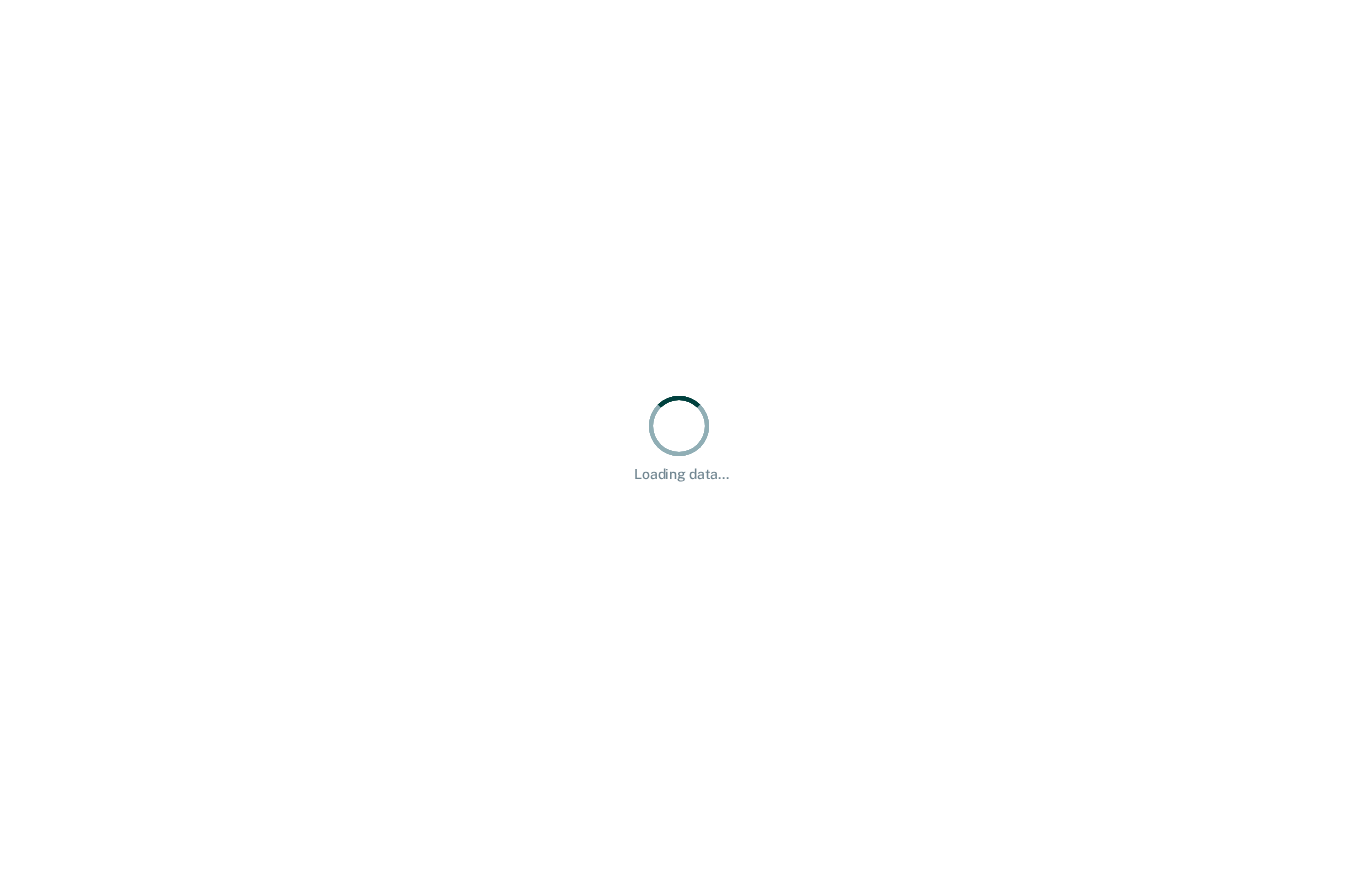 scroll, scrollTop: 0, scrollLeft: 0, axis: both 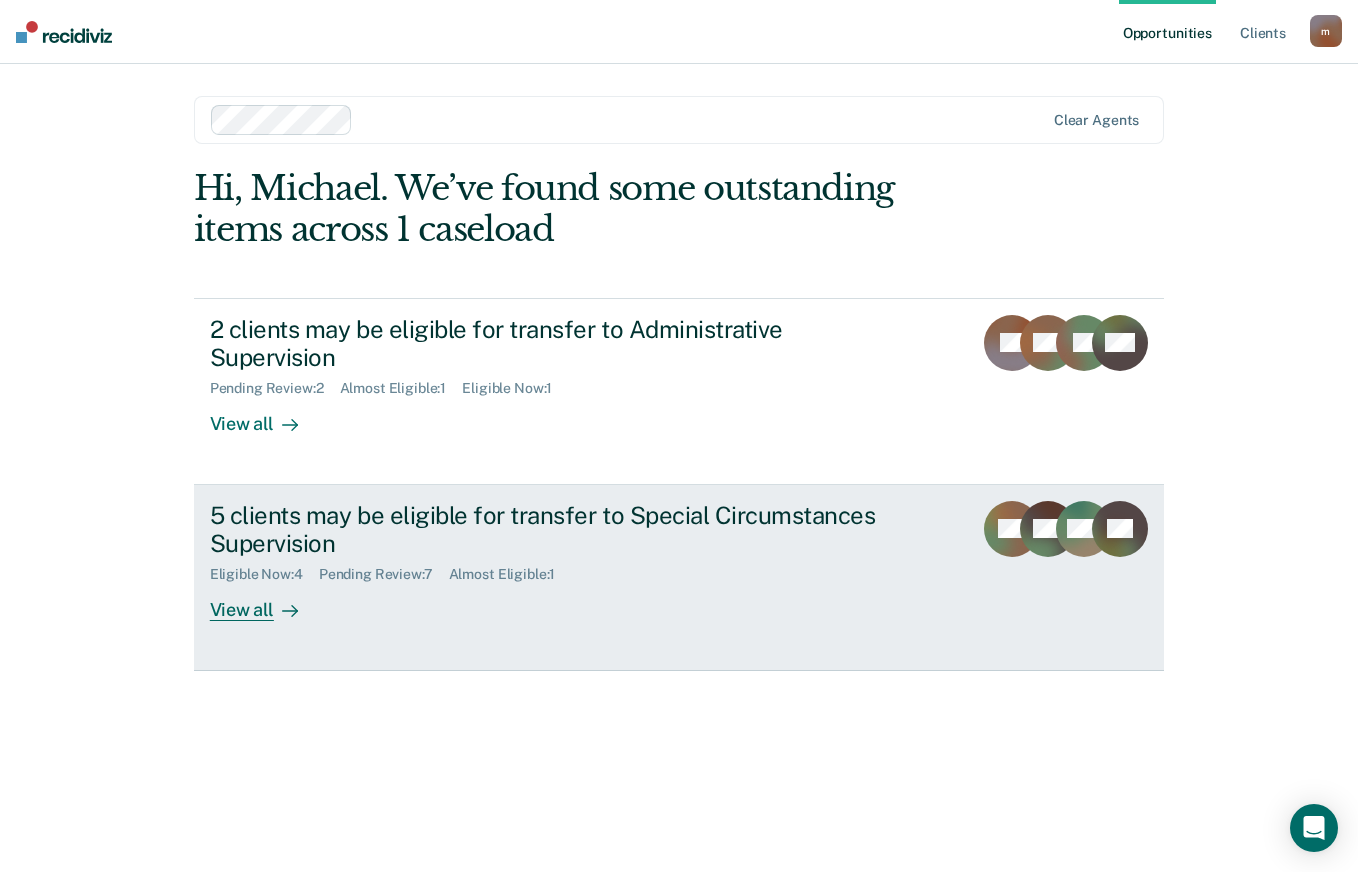 click on "View all" at bounding box center (266, 602) 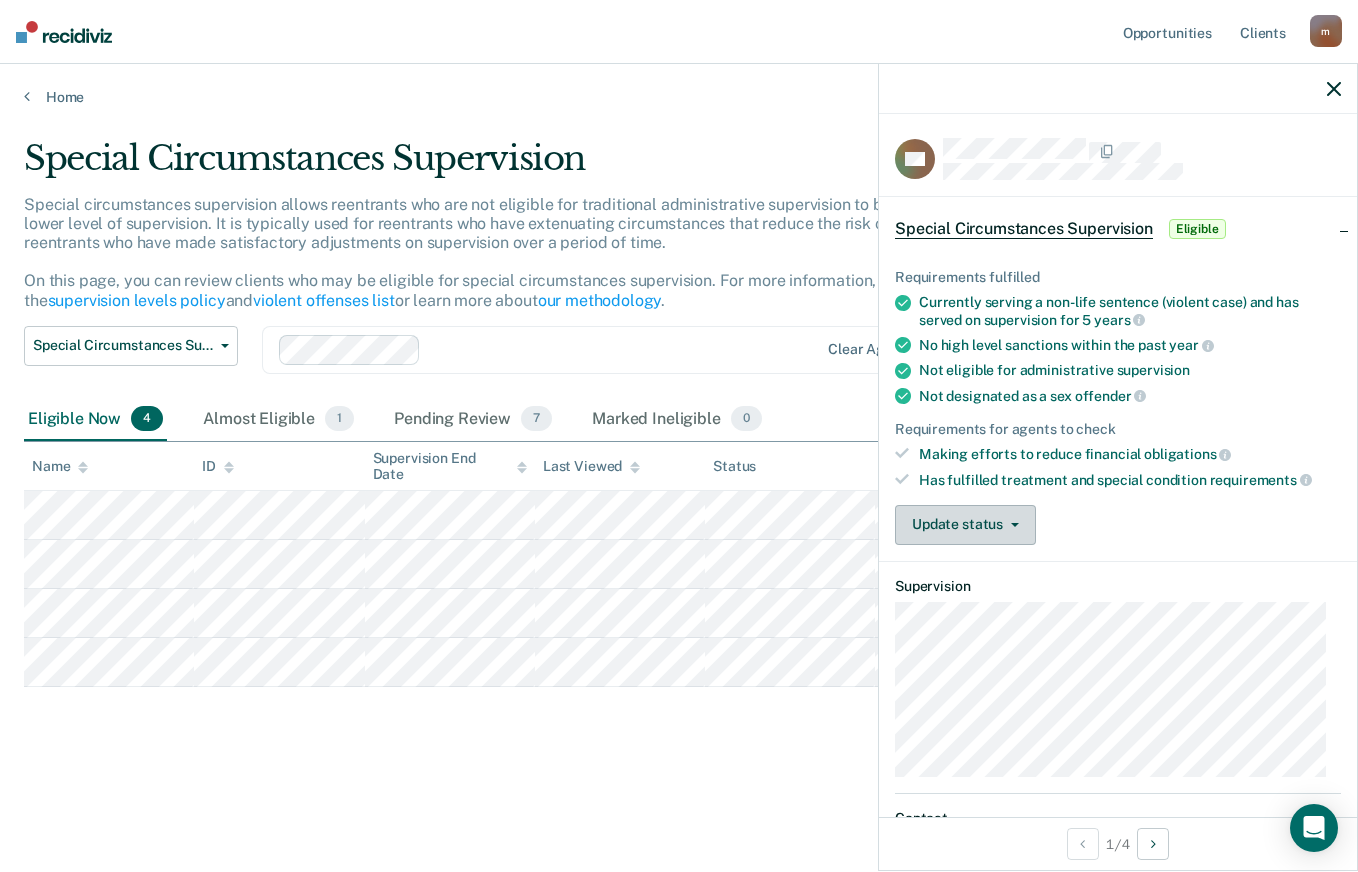 click on "Update status" at bounding box center [965, 525] 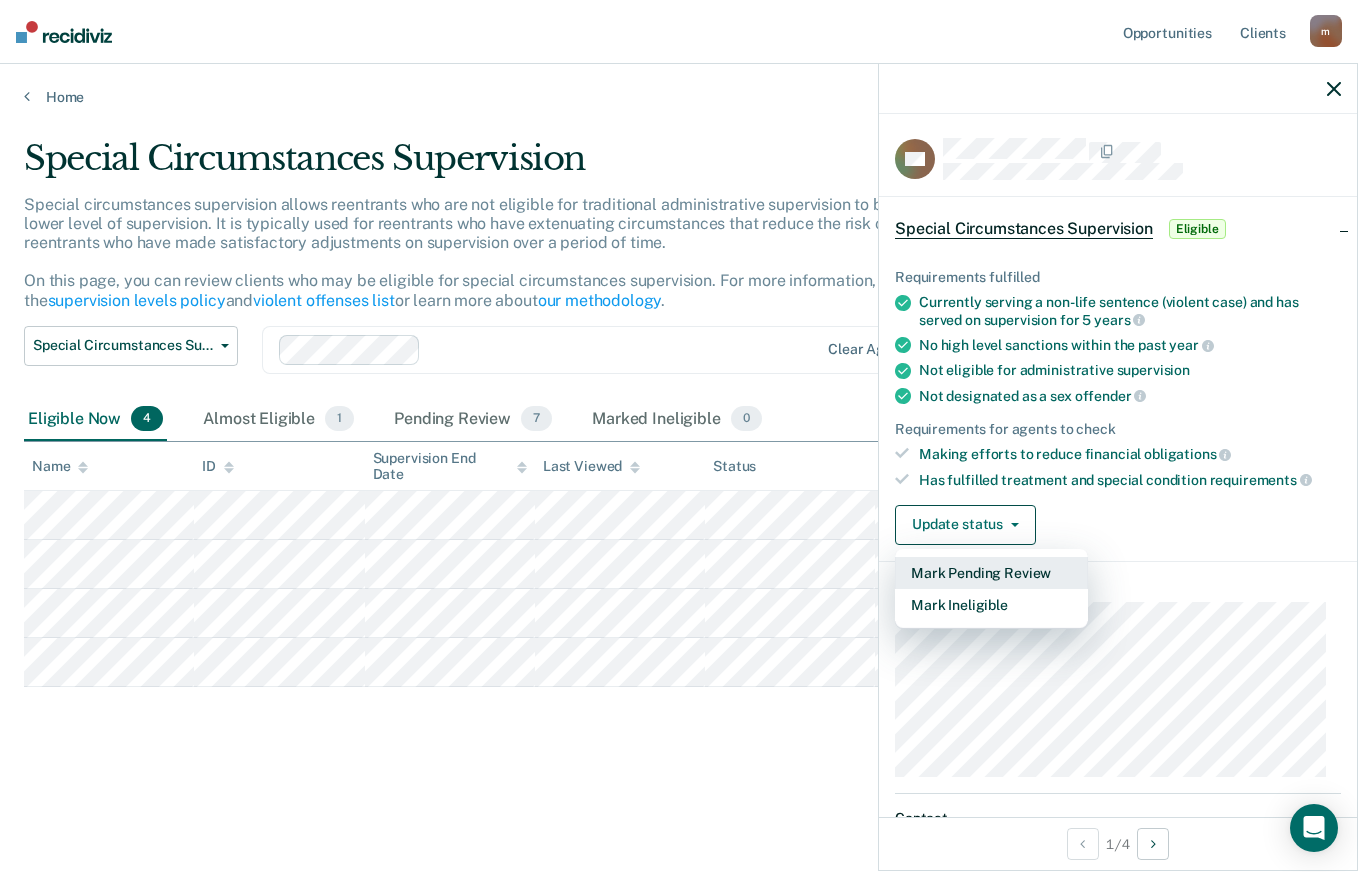 click on "Mark Pending Review" at bounding box center (991, 573) 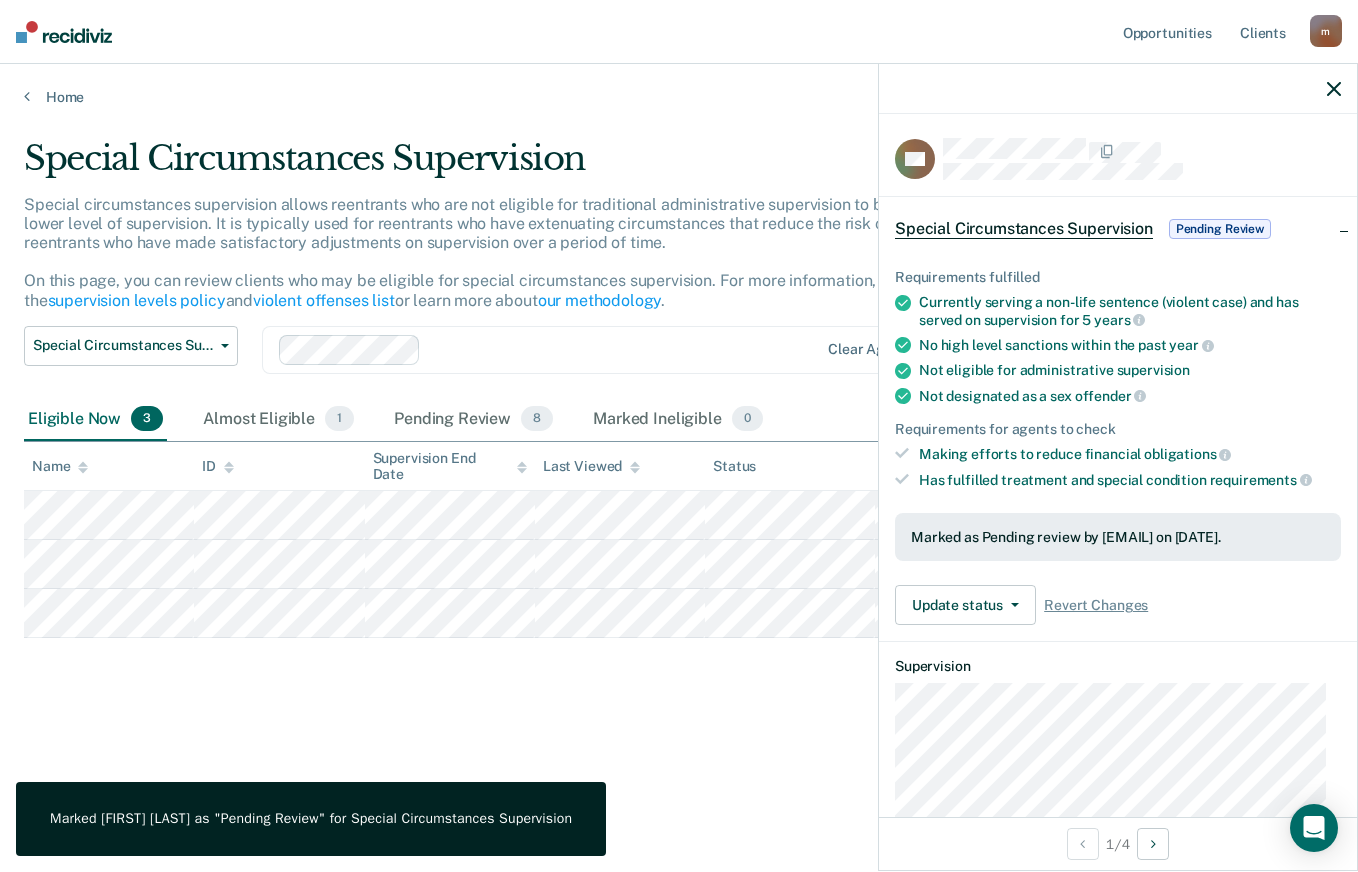 click on "Pending Review" at bounding box center [1220, 229] 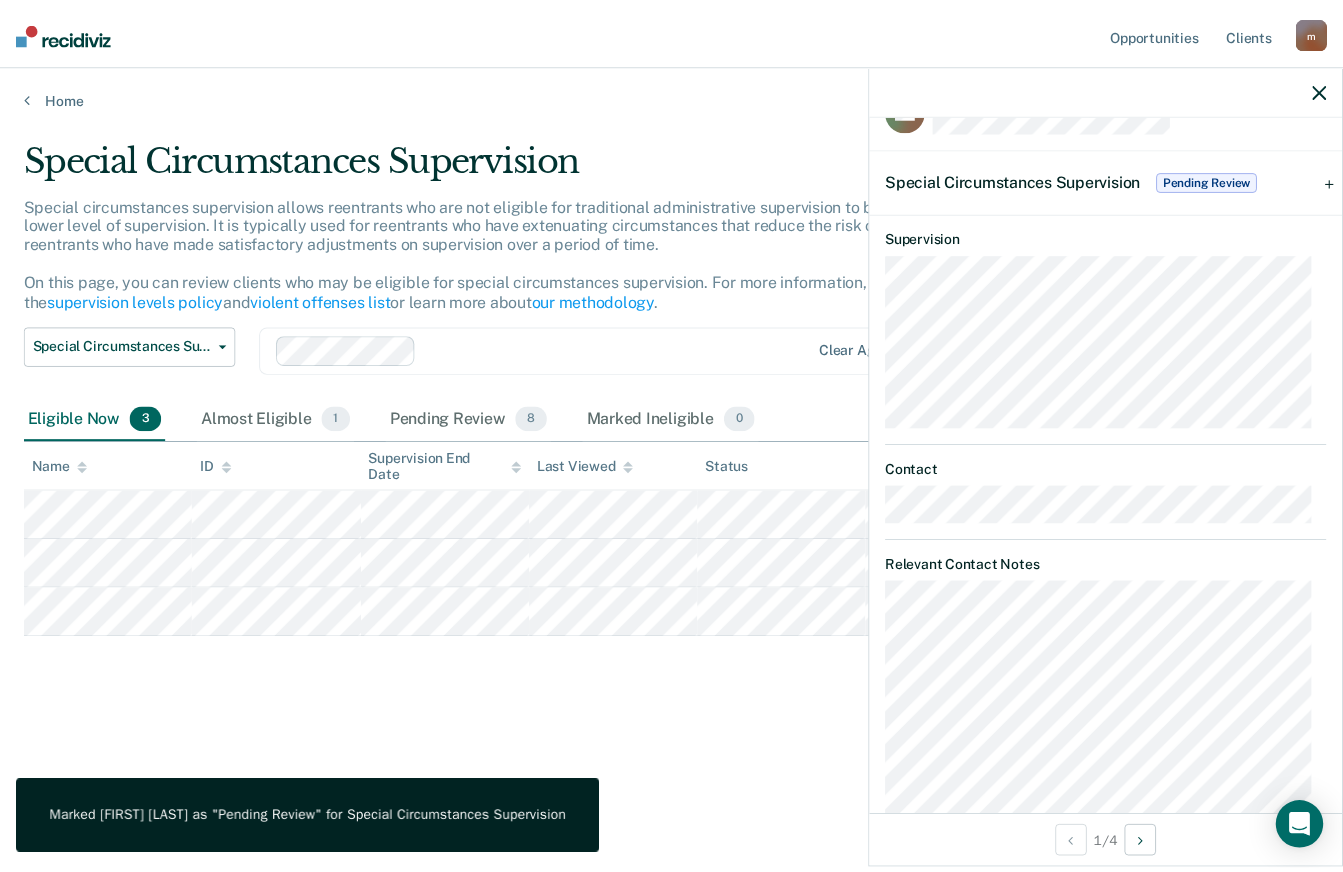 scroll, scrollTop: 0, scrollLeft: 0, axis: both 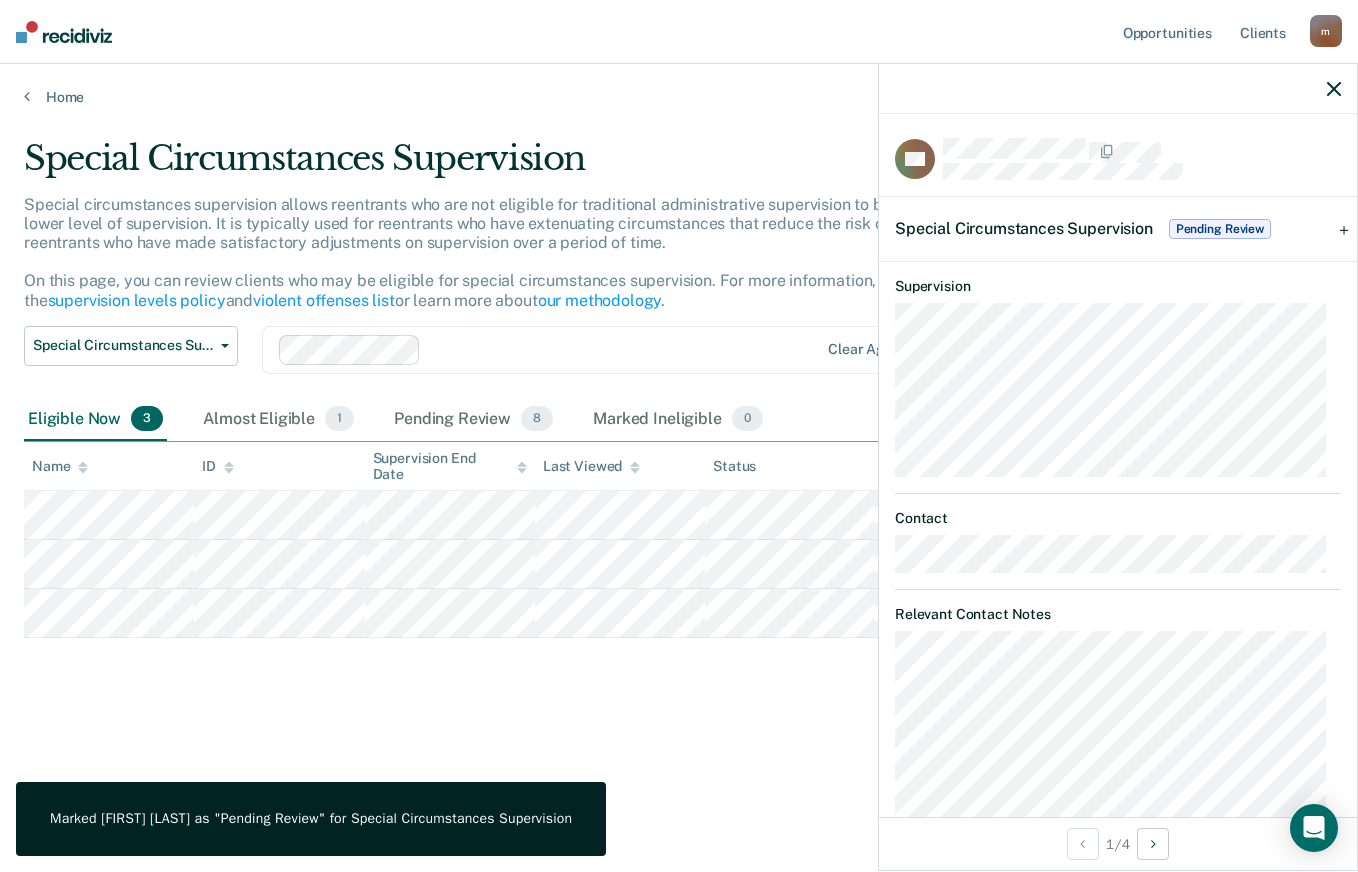 click on "Special Circumstances Supervision Pending Review" at bounding box center [1118, 229] 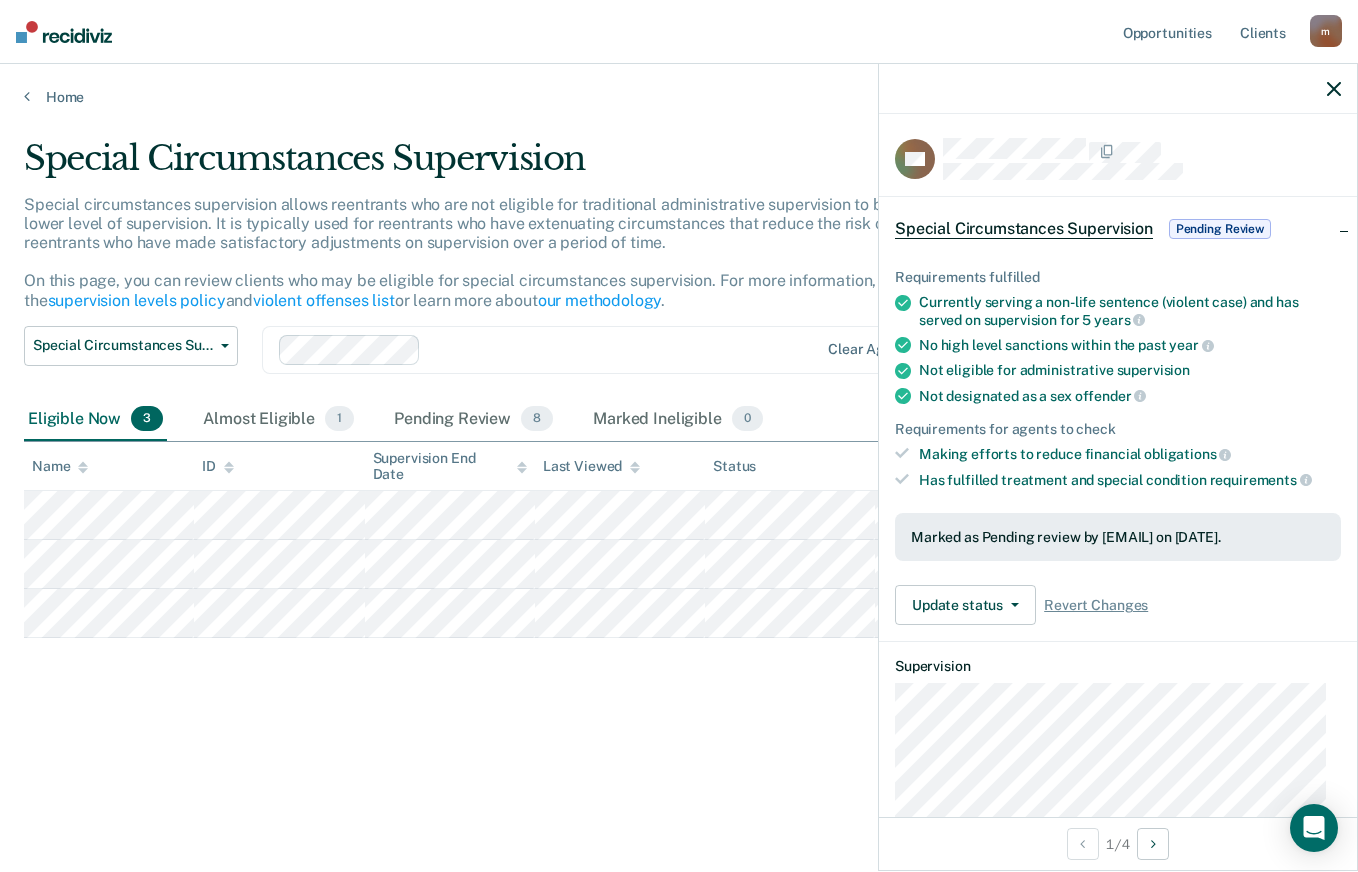 click at bounding box center (1118, 89) 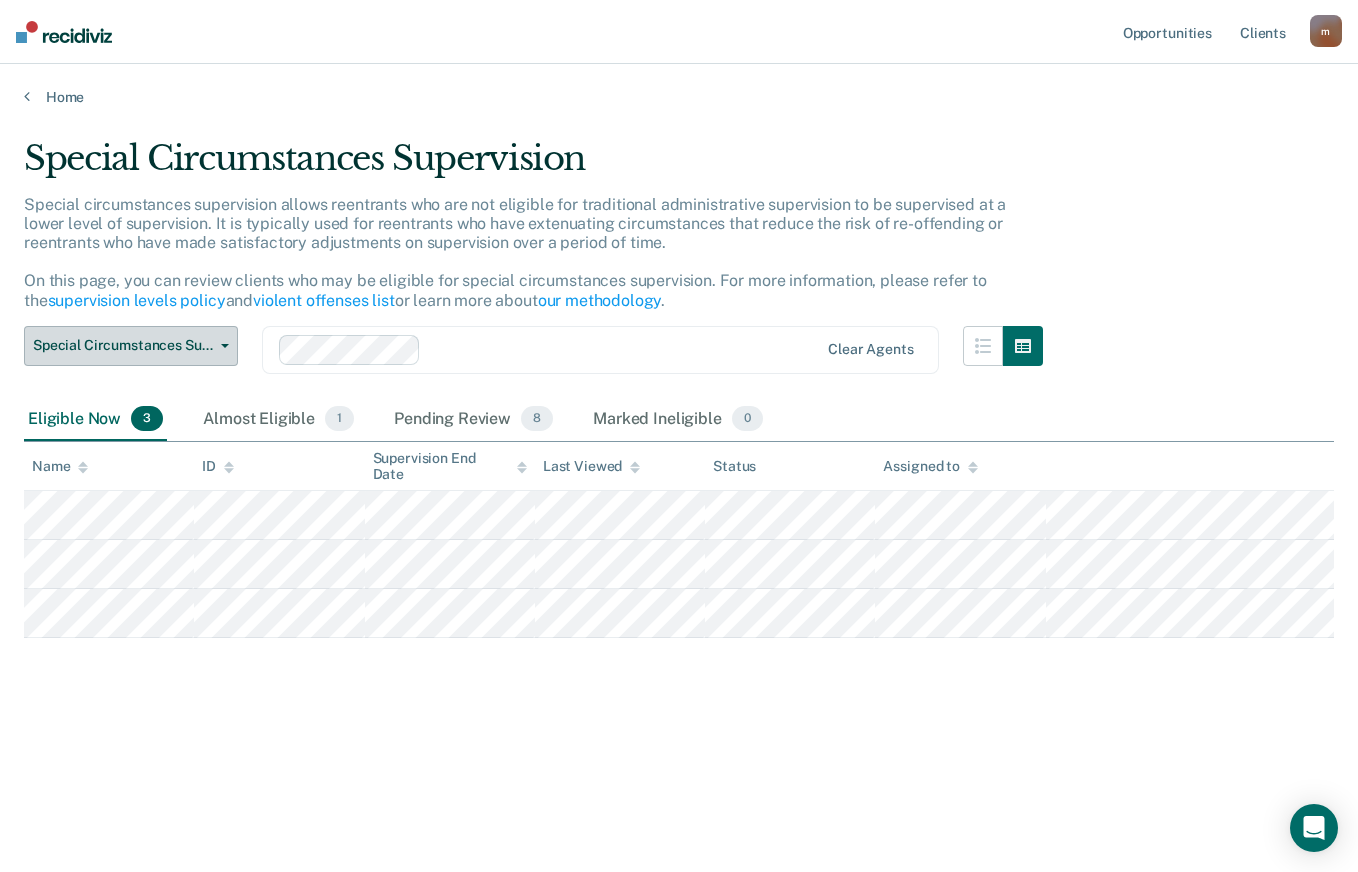 drag, startPoint x: 207, startPoint y: 350, endPoint x: 232, endPoint y: 351, distance: 25.019993 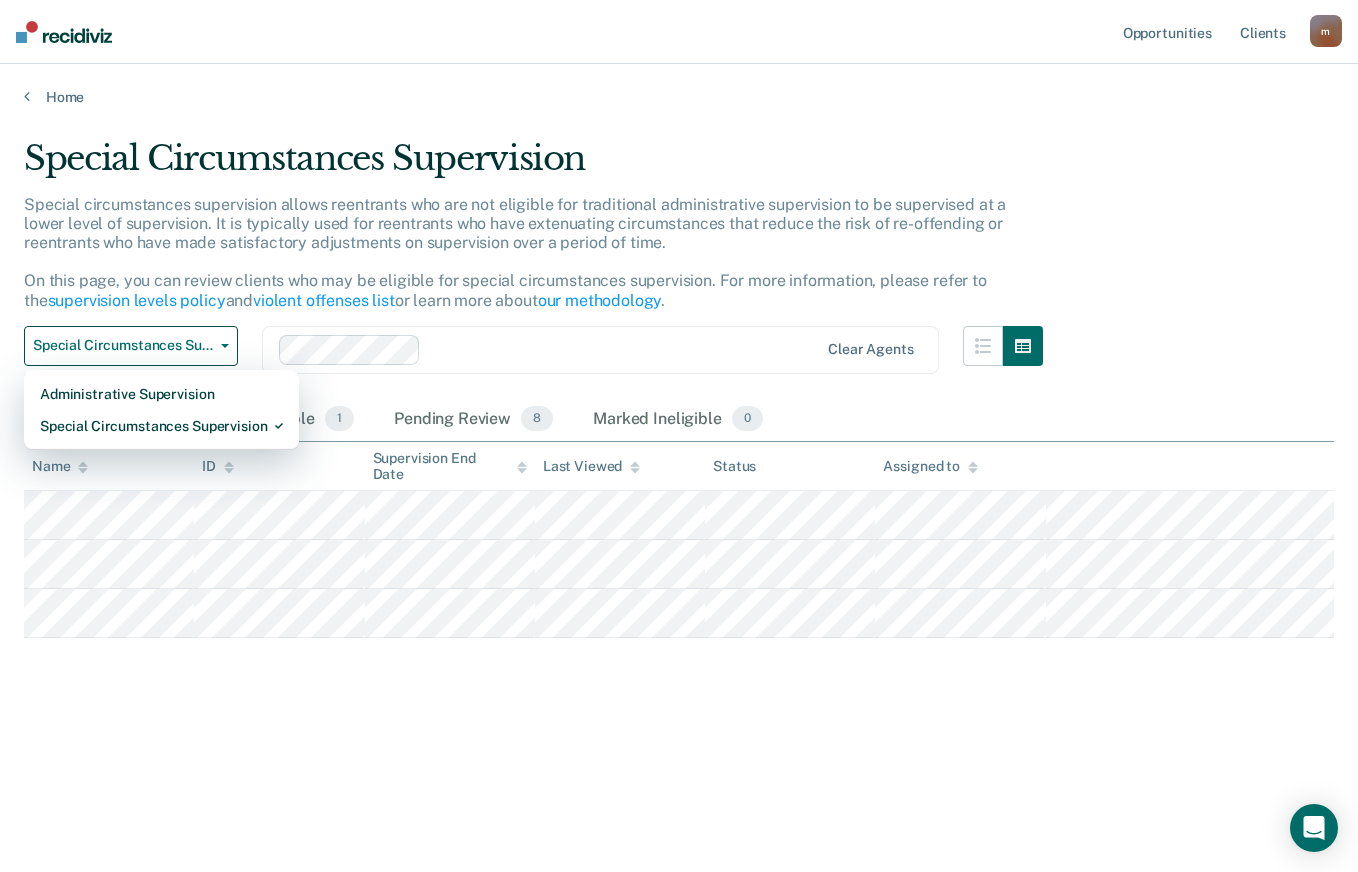 click on "Special circumstances supervision allows reentrants who are not eligible for traditional administrative supervision to be supervised at a lower level of supervision. It is typically used for reentrants who have extenuating circumstances that reduce the risk of re-offending or reentrants who have made satisfactory adjustments on supervision over a period of time. On this page, you can review clients who may be eligible for special circumstances supervision. For more information, please refer to the  supervision levels policy  and  violent offenses list  or learn more about  our methodology ." at bounding box center [533, 260] 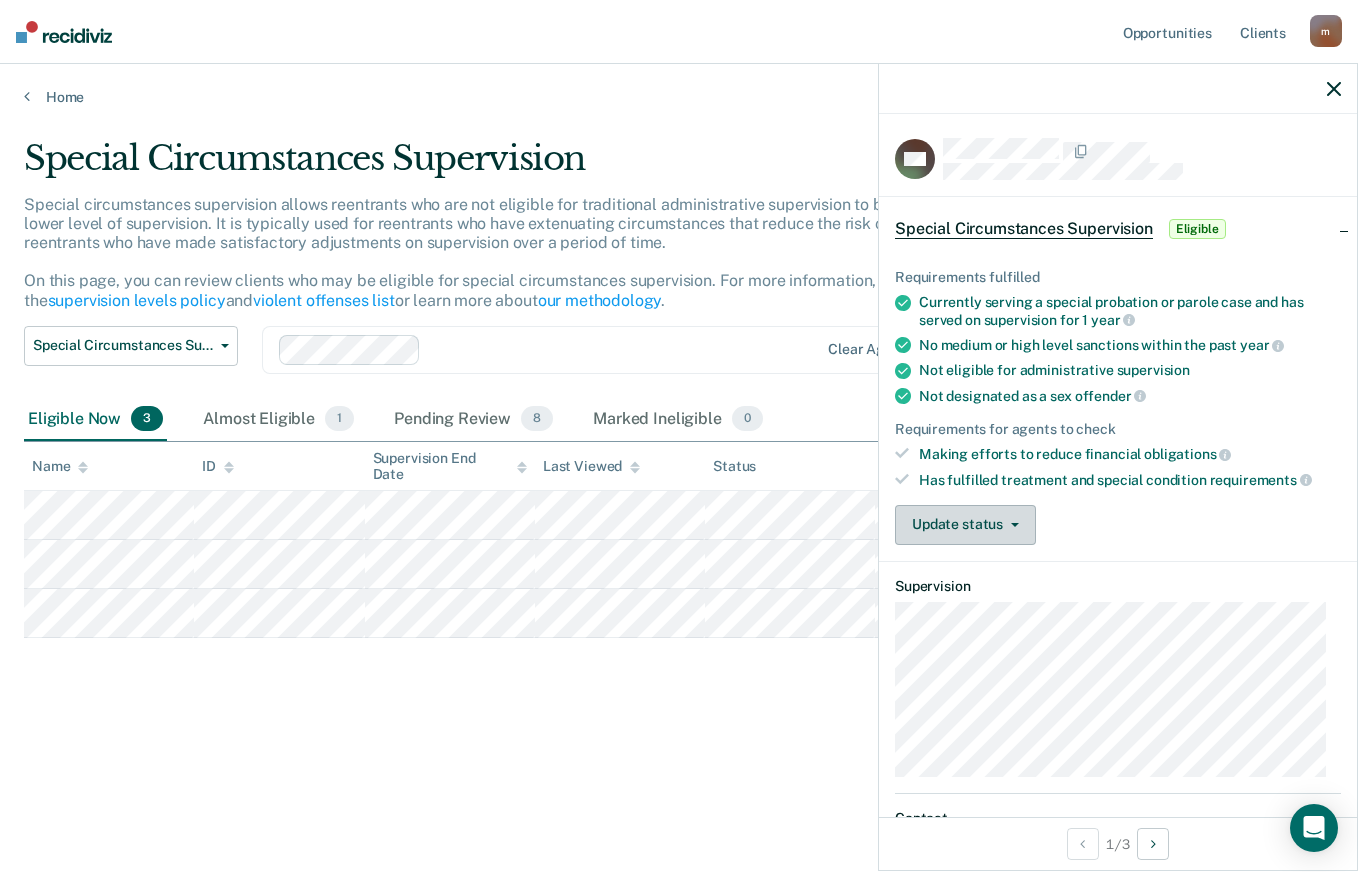 click on "Update status" at bounding box center (965, 525) 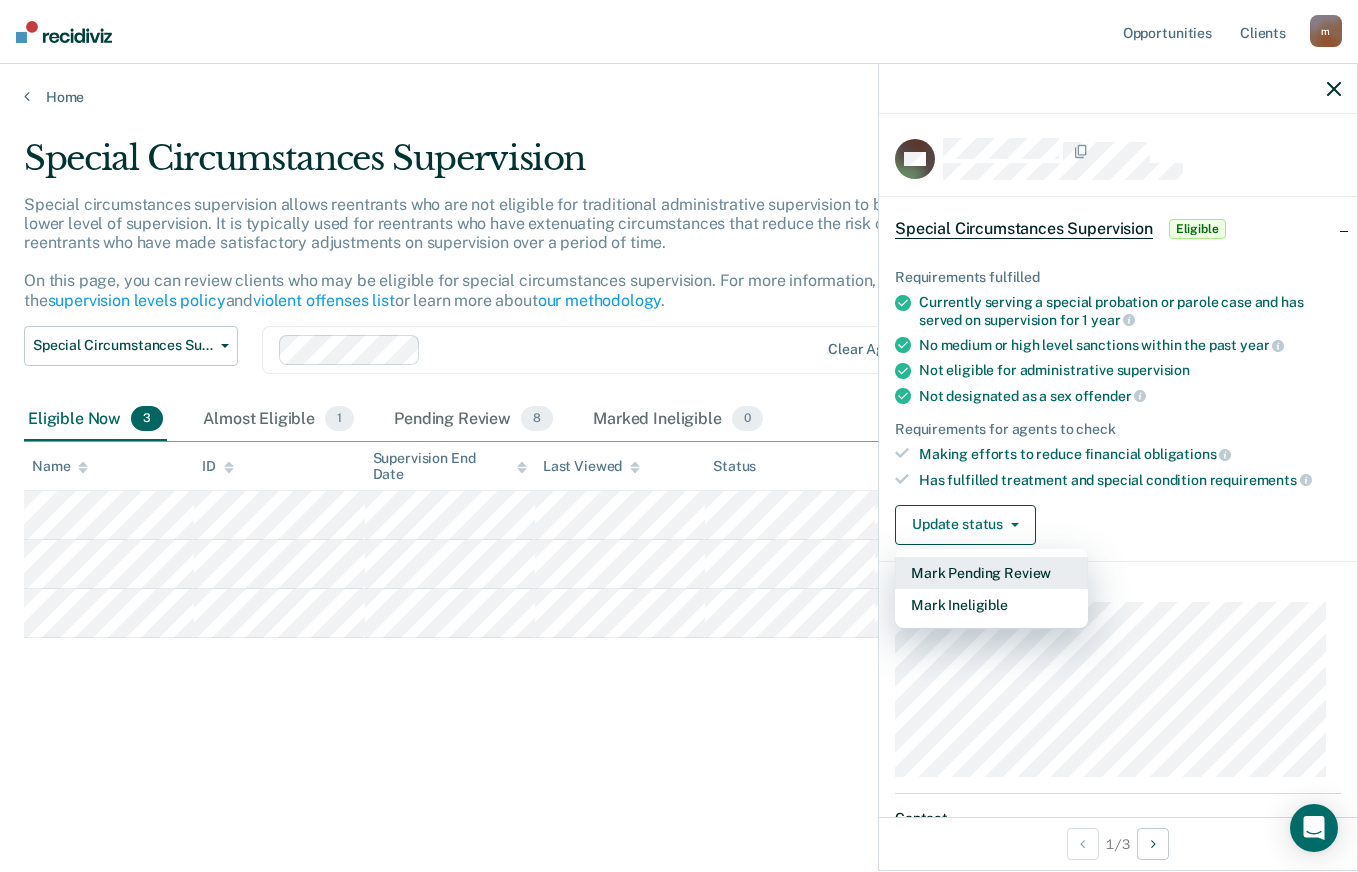 click on "Mark Pending Review" at bounding box center (991, 573) 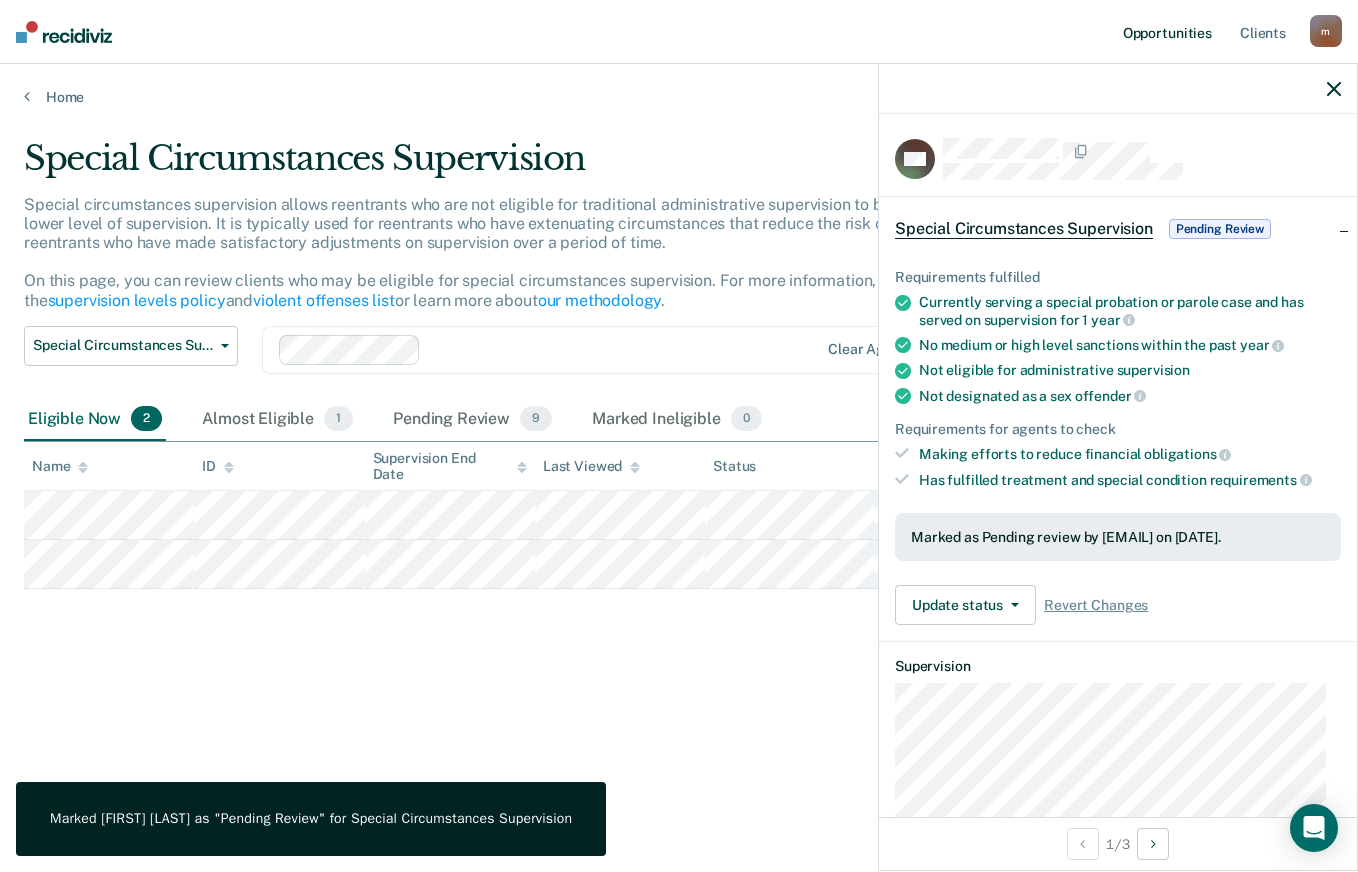 click on "Opportunities" at bounding box center [1167, 32] 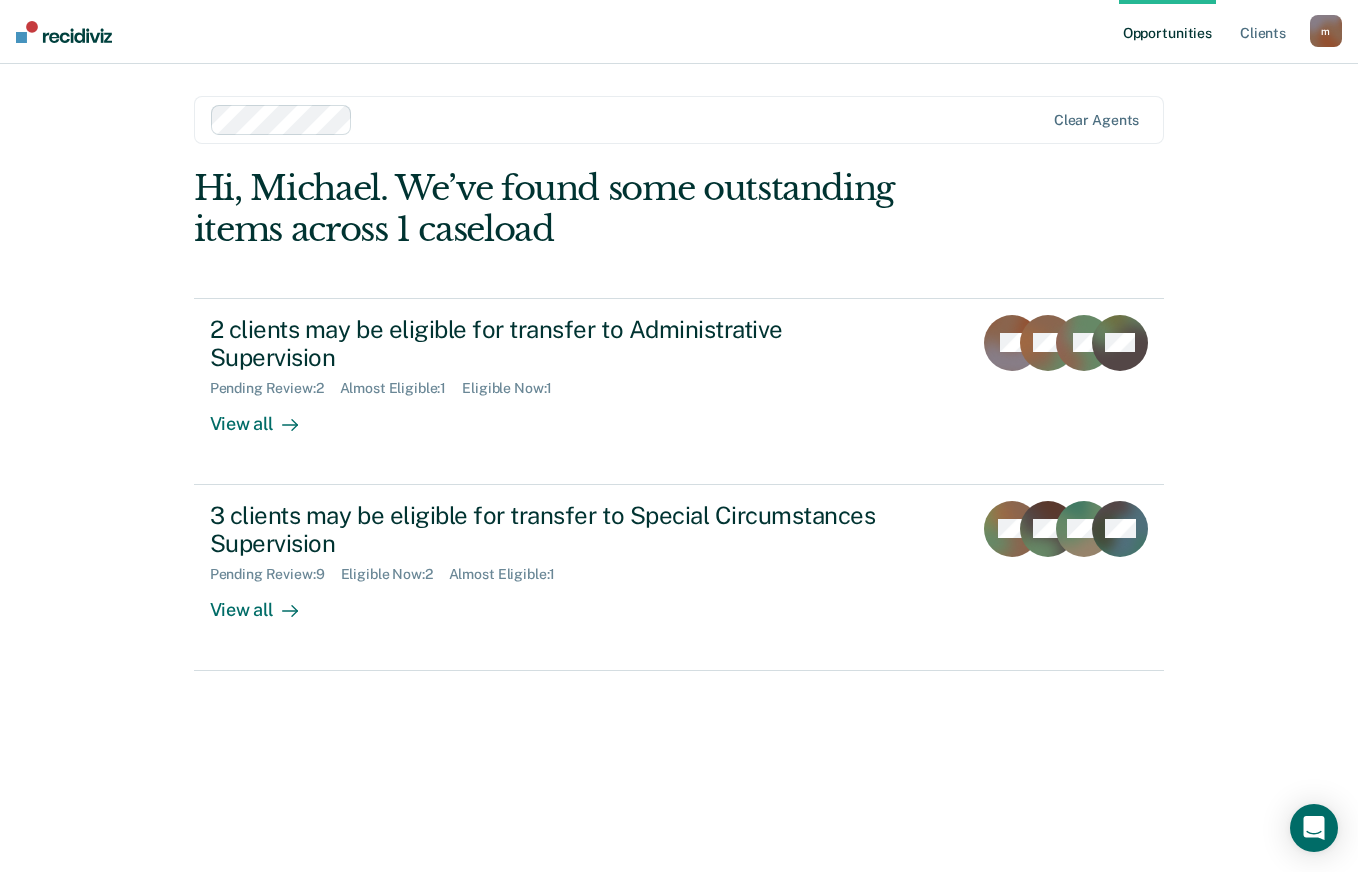 click on "m" at bounding box center (1326, 31) 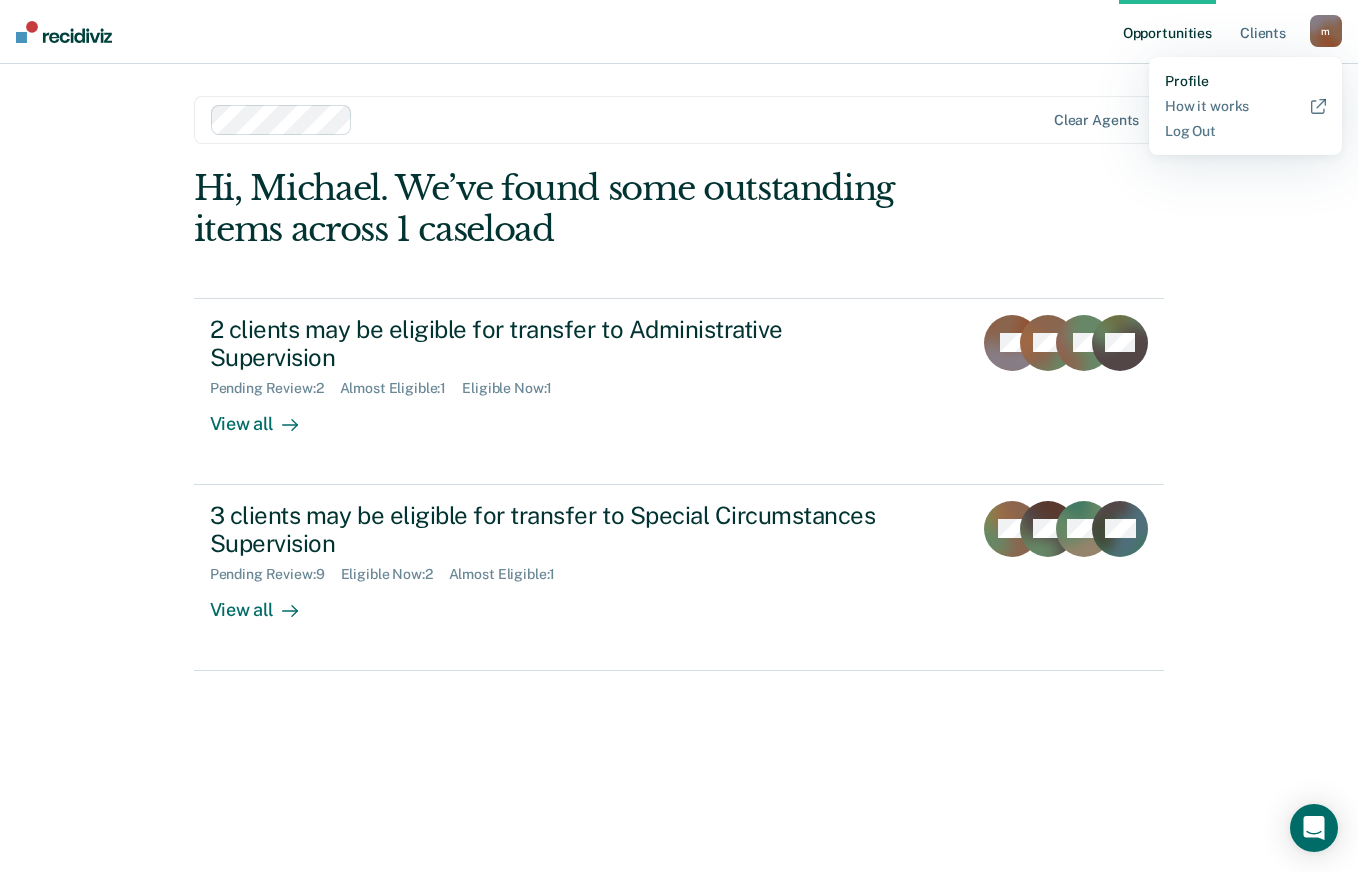 click on "Profile" at bounding box center (1245, 81) 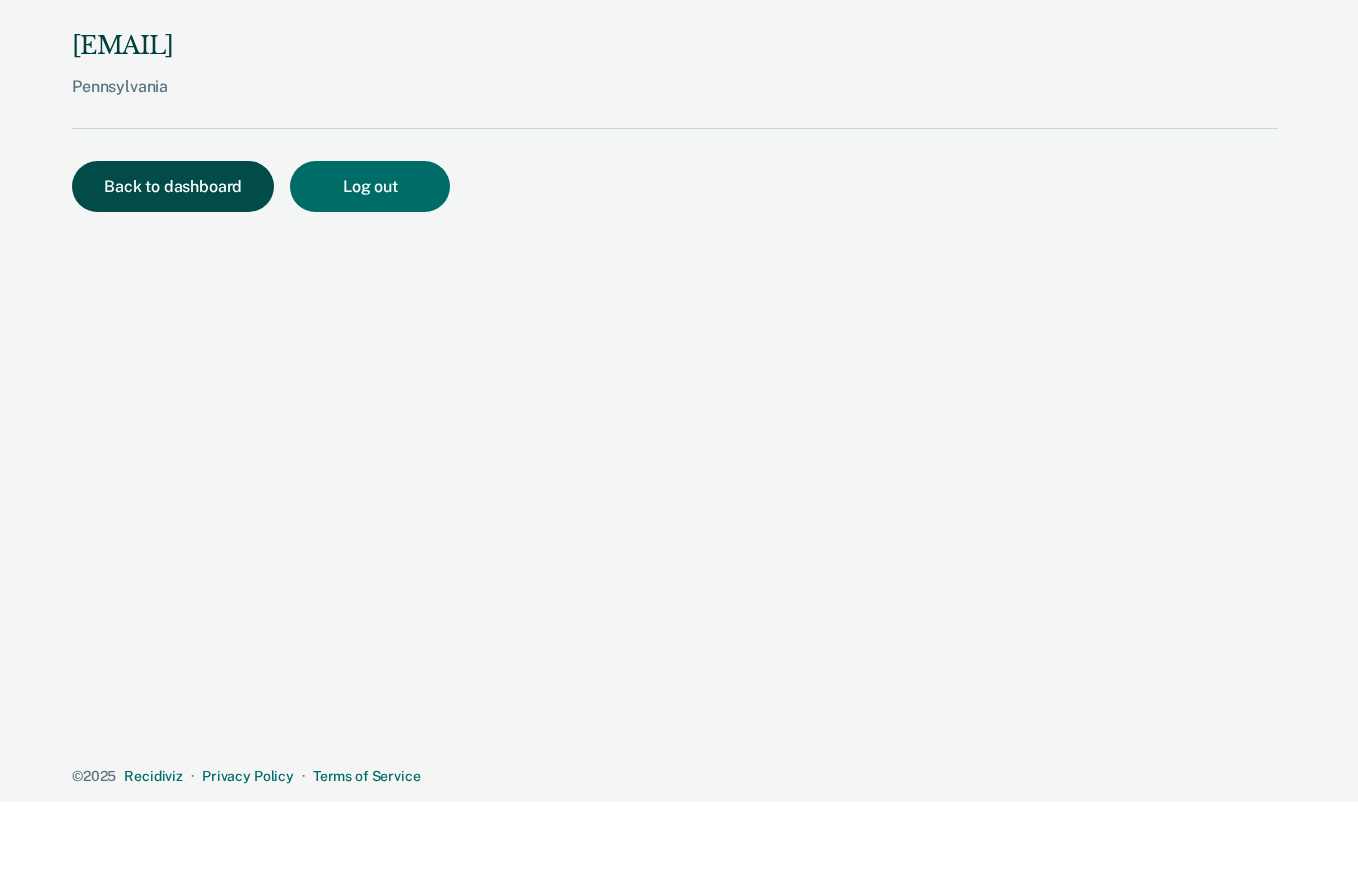 click on "Back to dashboard" at bounding box center (173, 186) 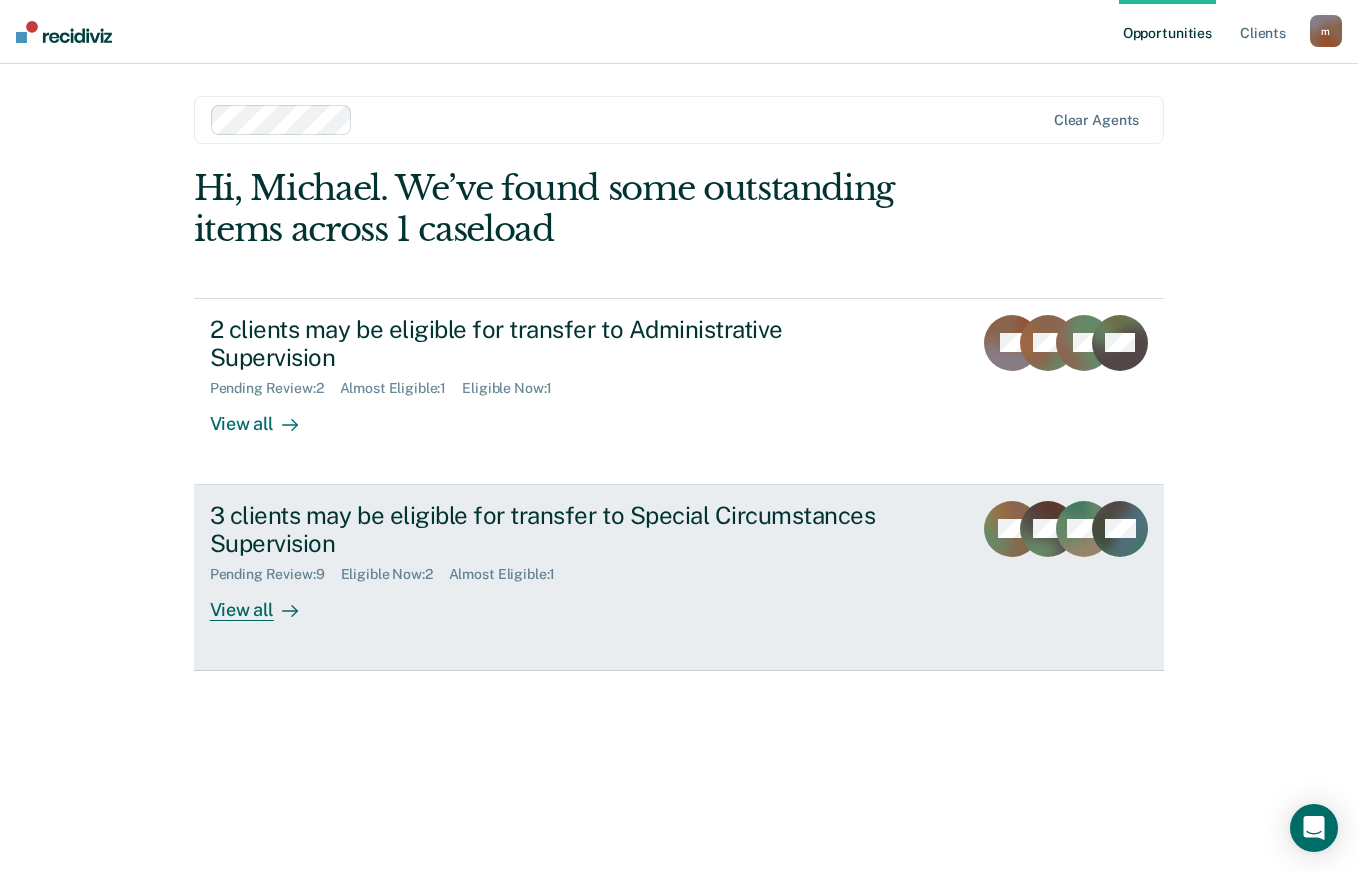 click 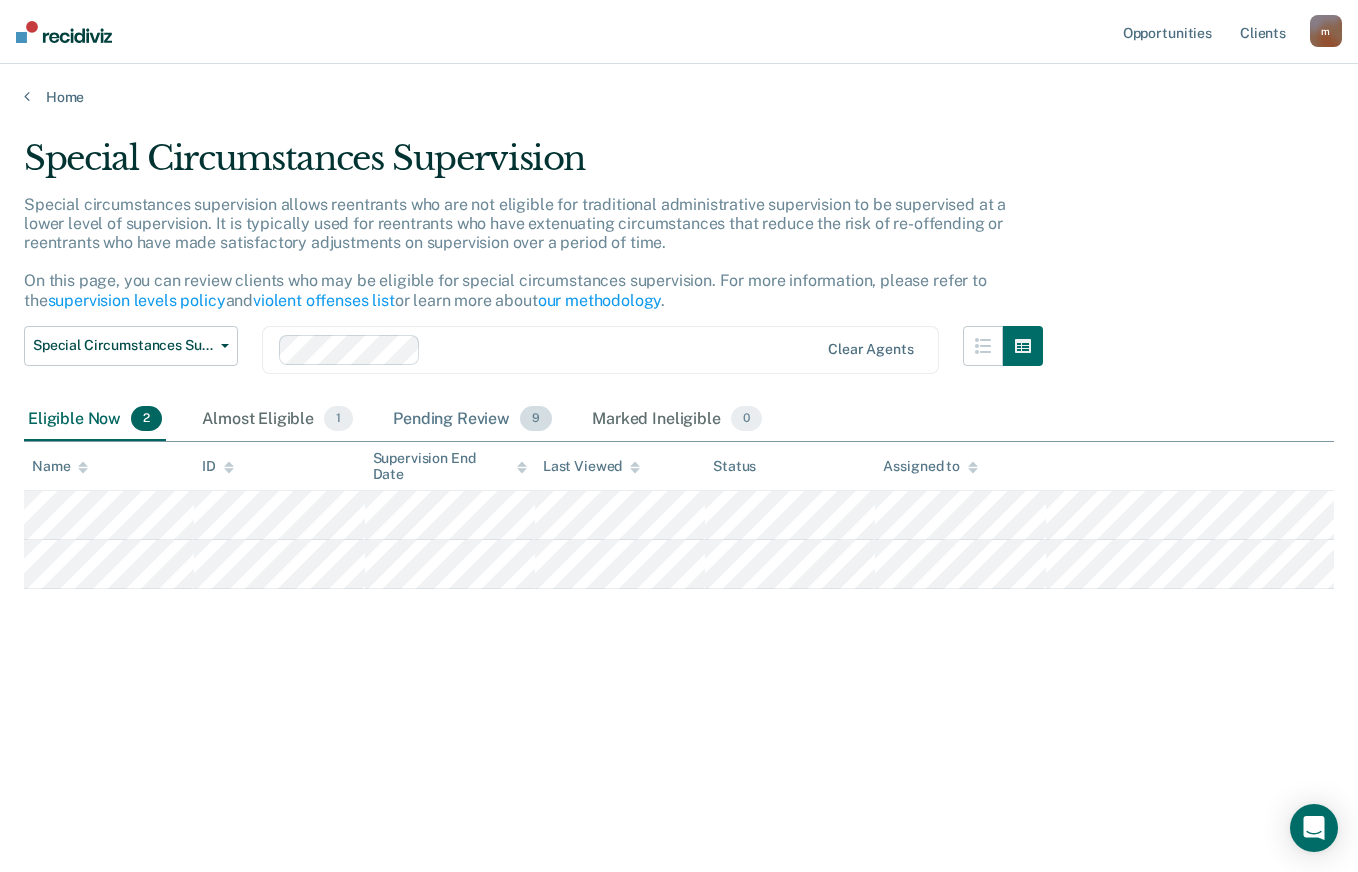click on "Pending Review 9" at bounding box center (472, 420) 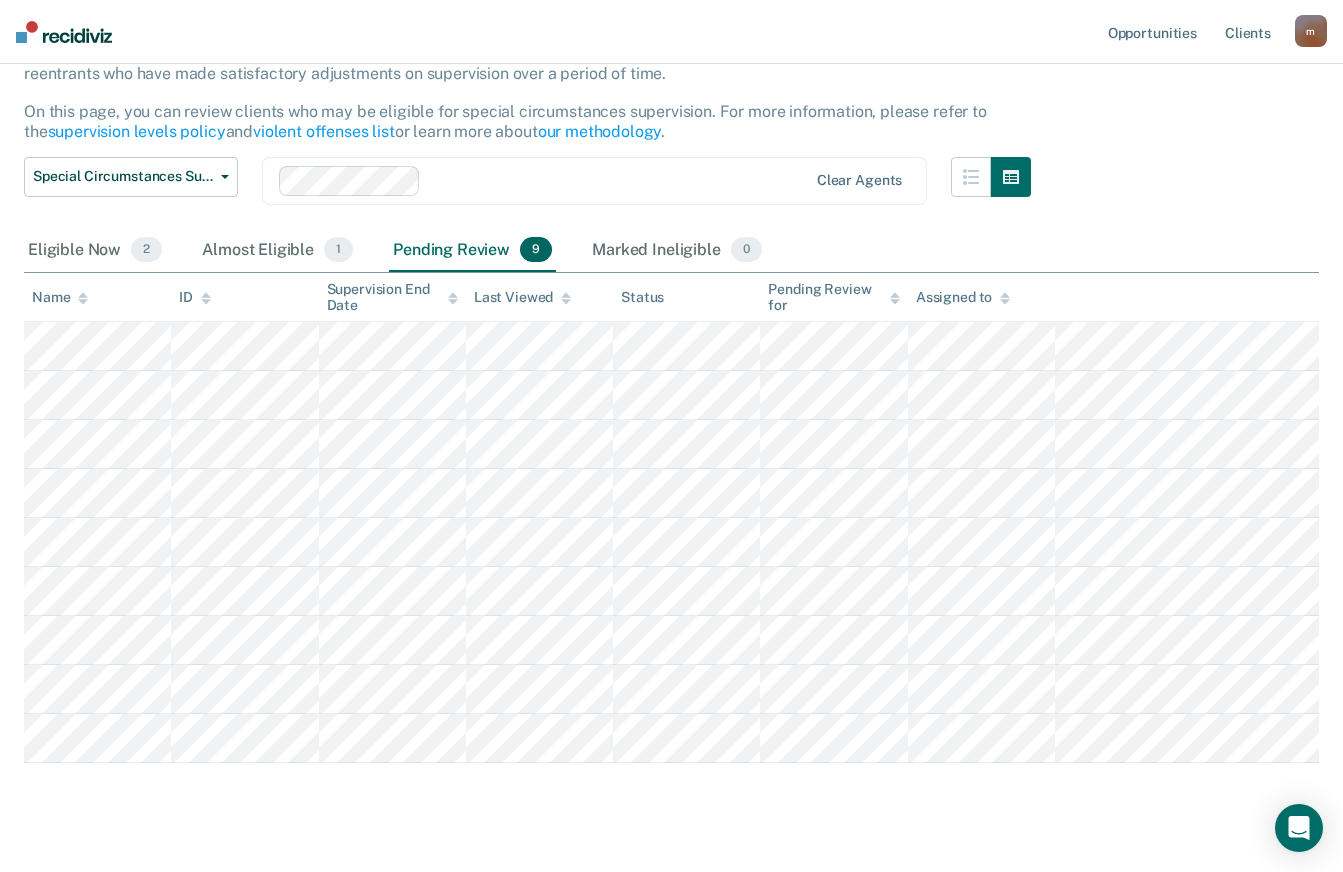 scroll, scrollTop: 200, scrollLeft: 0, axis: vertical 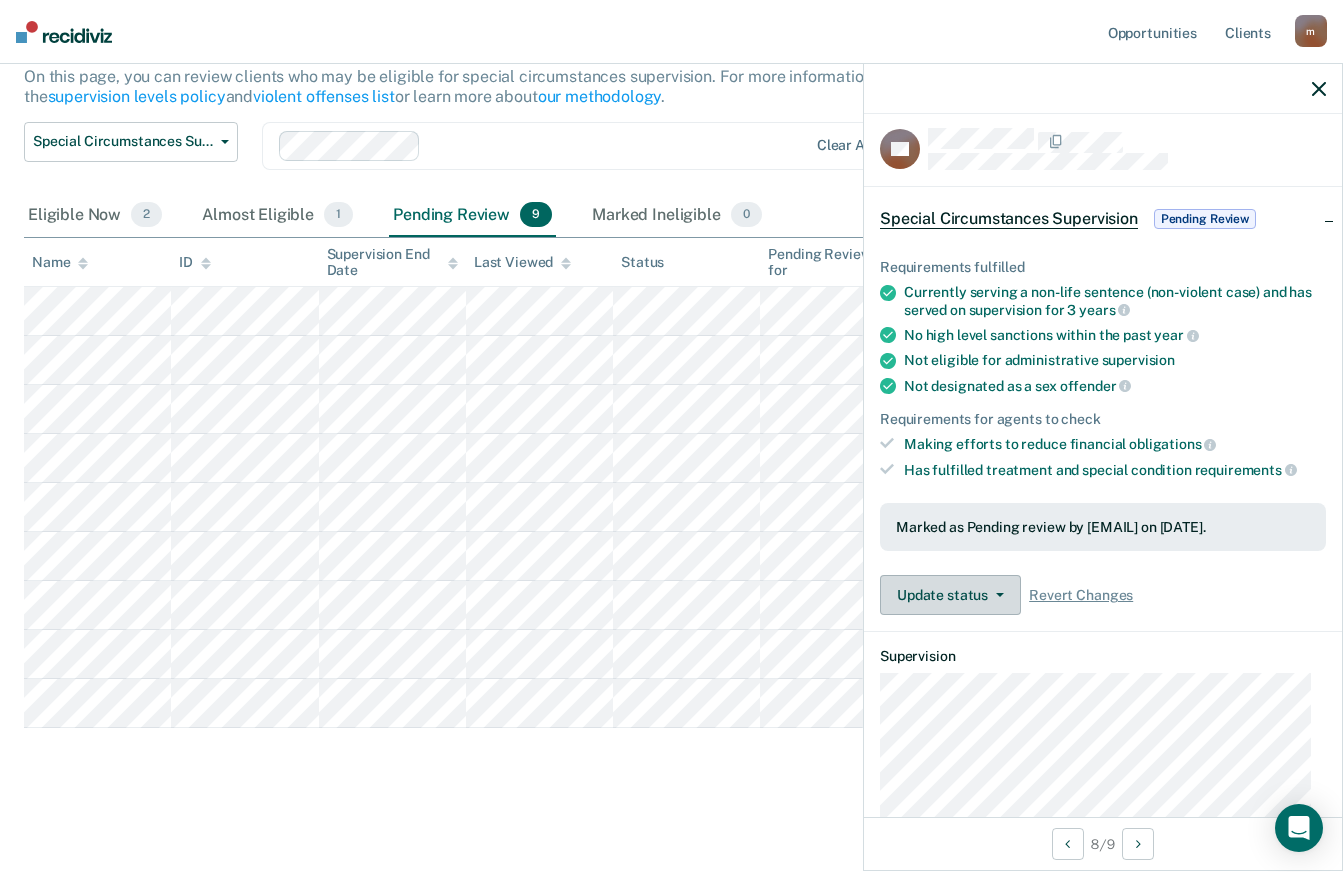 click on "Update status" at bounding box center [950, 595] 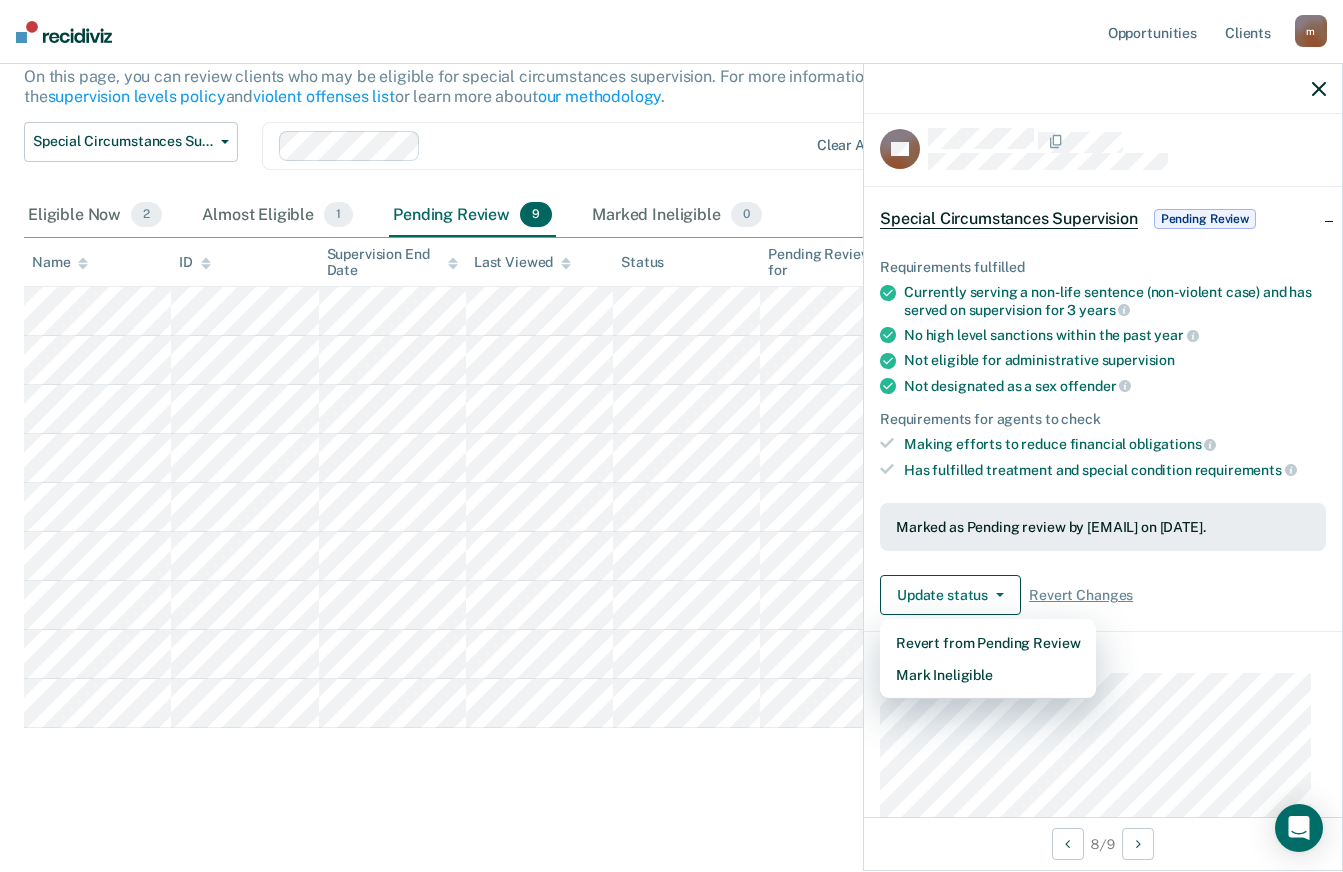 click on "Update status Revert from Pending Review Mark Ineligible Revert Changes" at bounding box center (1103, 595) 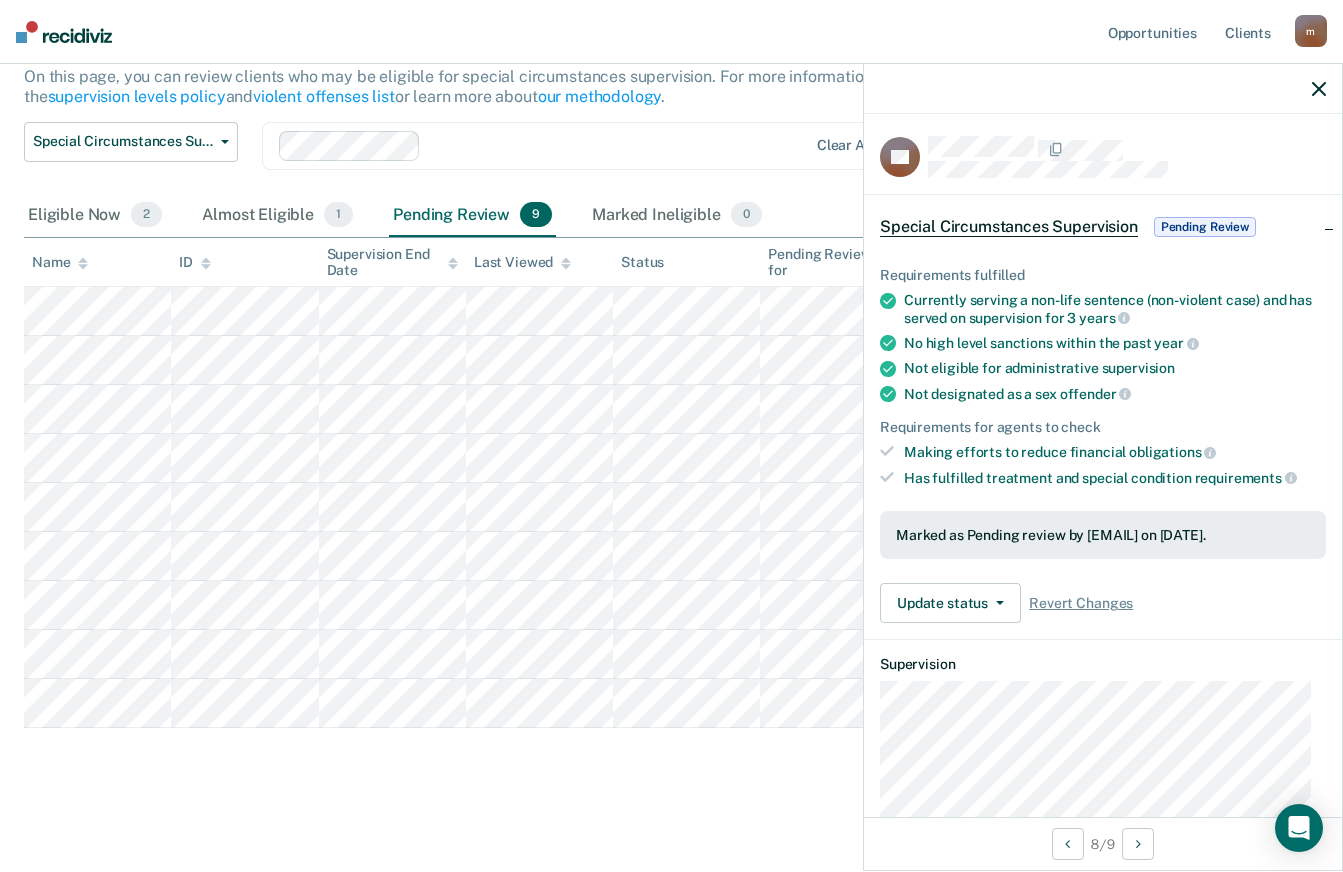 scroll, scrollTop: 0, scrollLeft: 0, axis: both 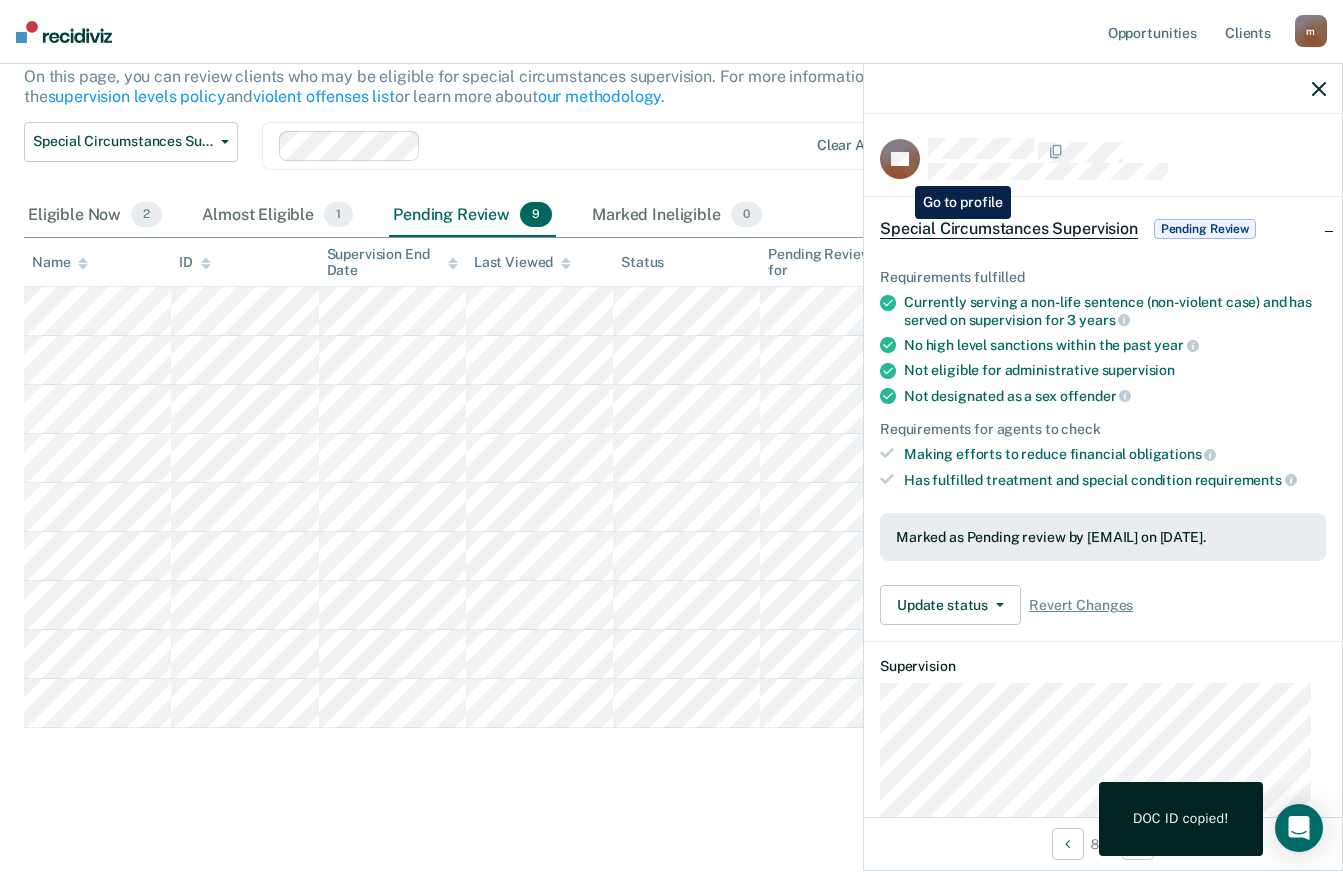 click 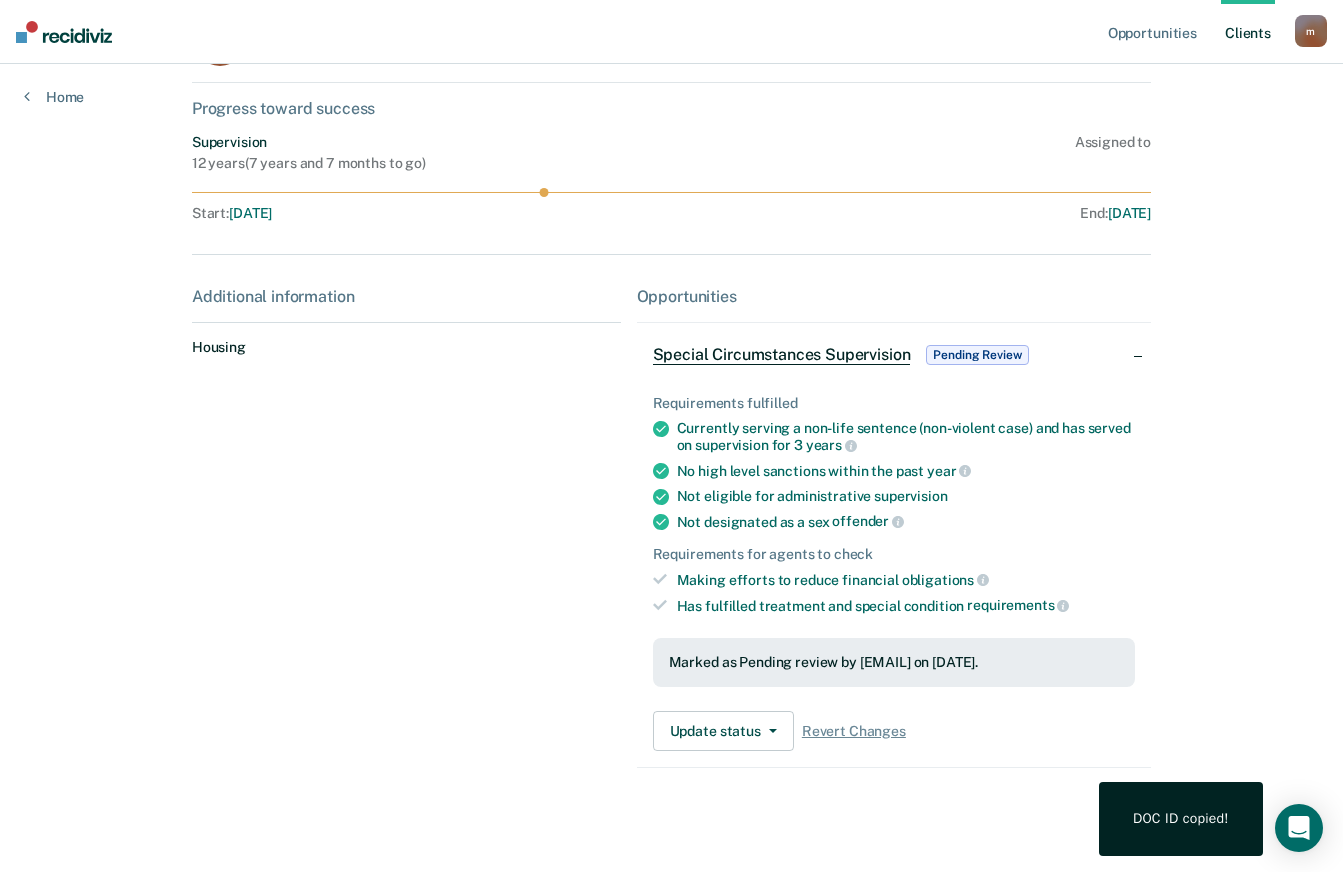 scroll, scrollTop: 0, scrollLeft: 0, axis: both 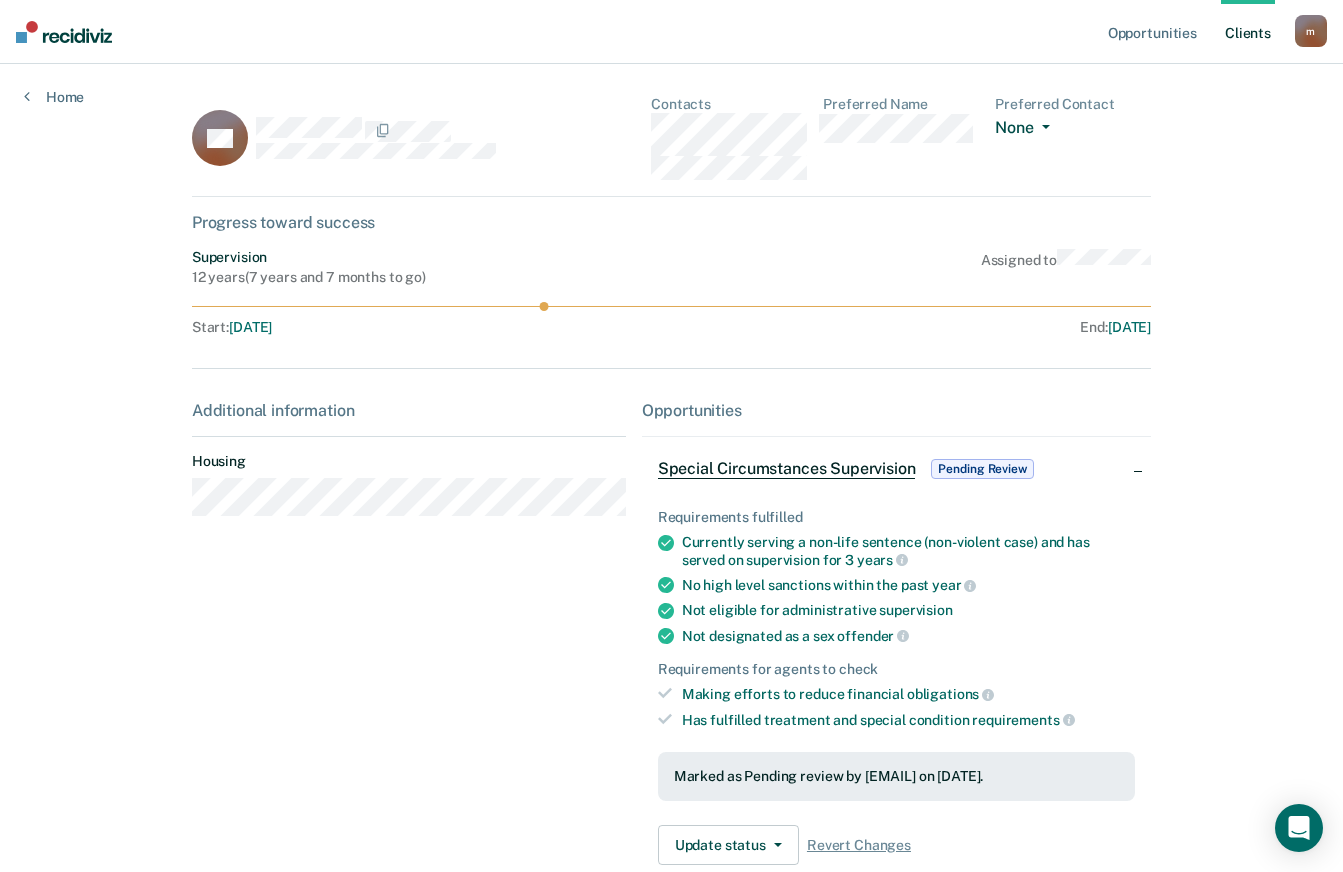 click on "None" at bounding box center (1026, 129) 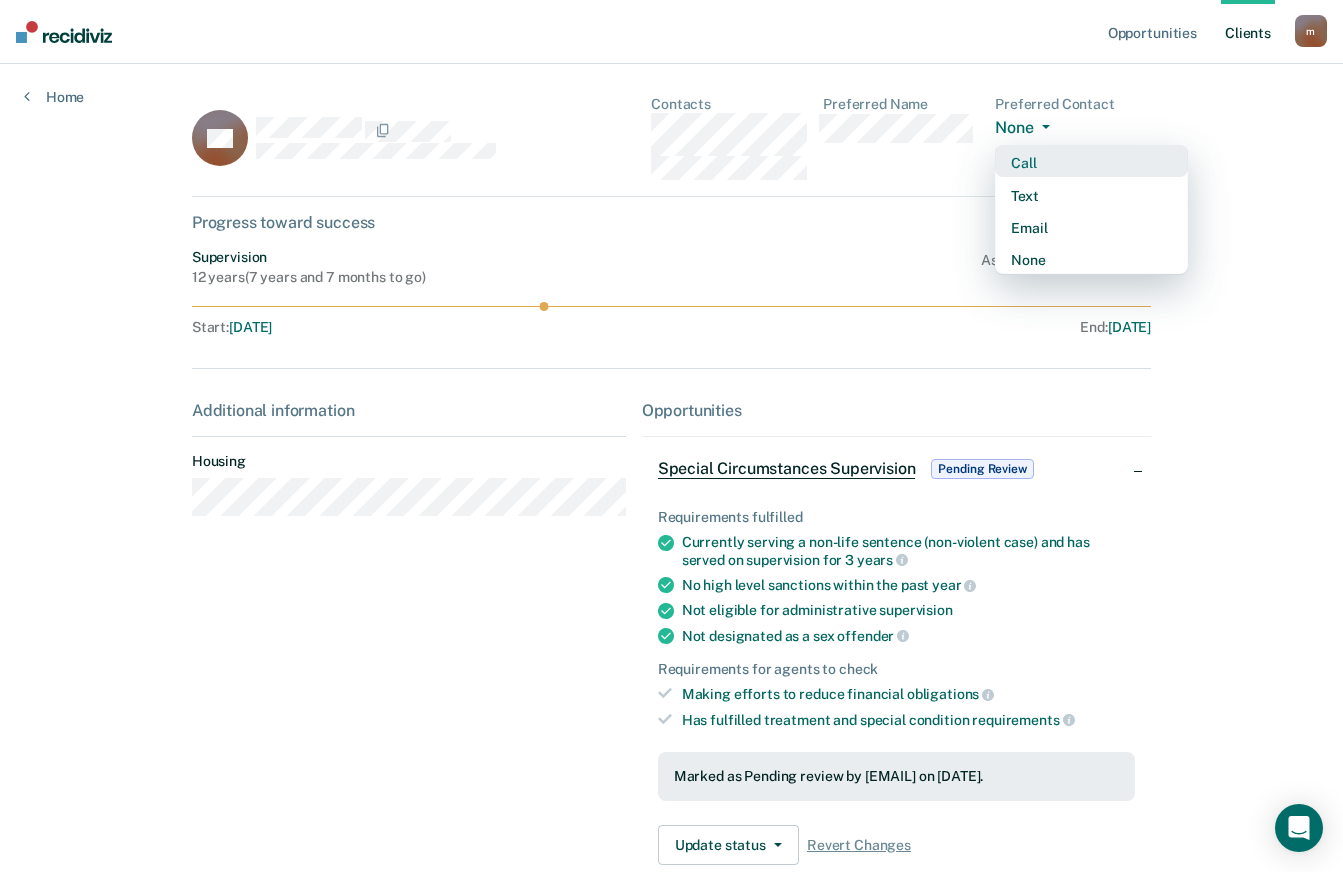 click on "Call" at bounding box center (1091, 163) 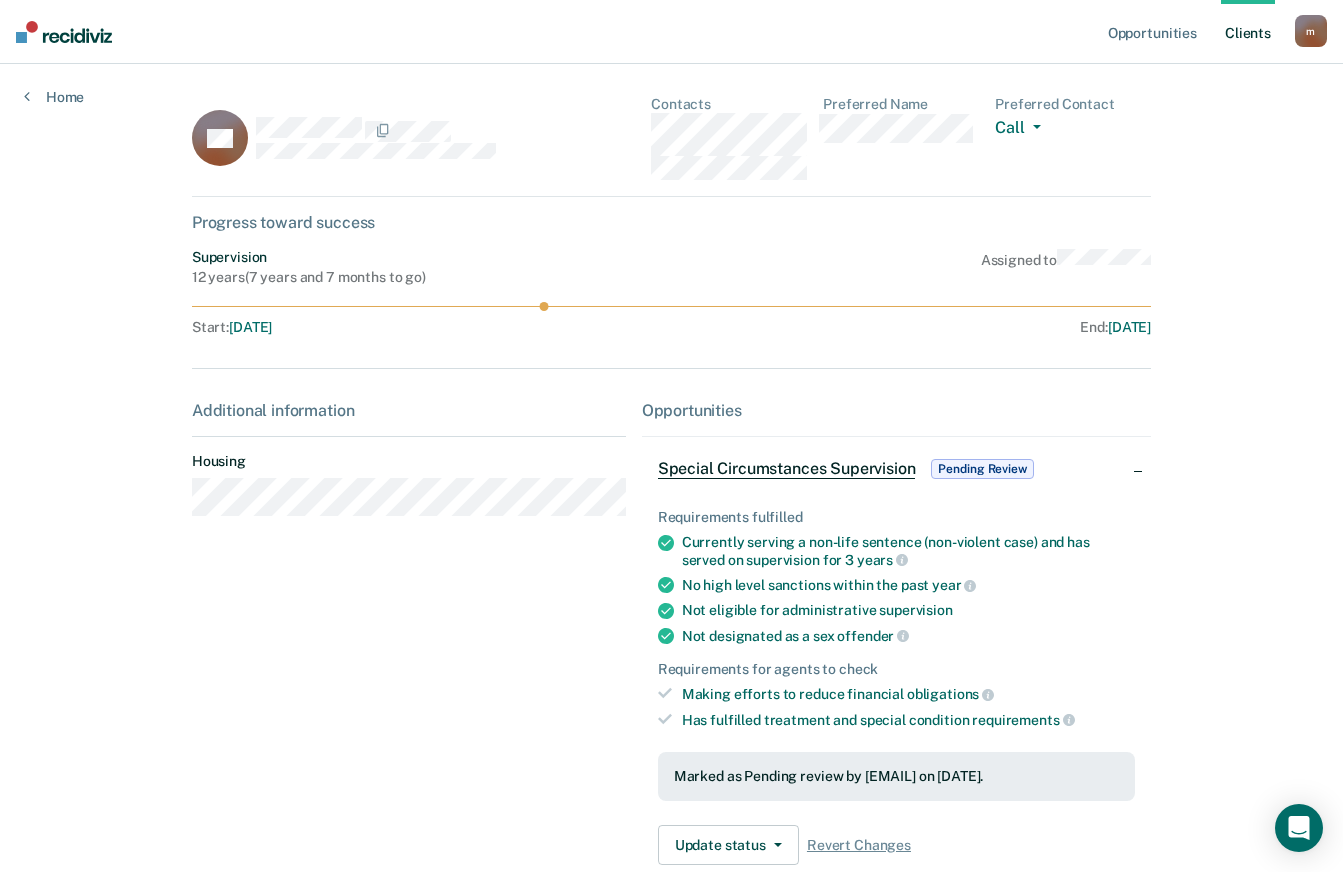click on "Preferred Contact Call Call Text Email None" at bounding box center [1073, 138] 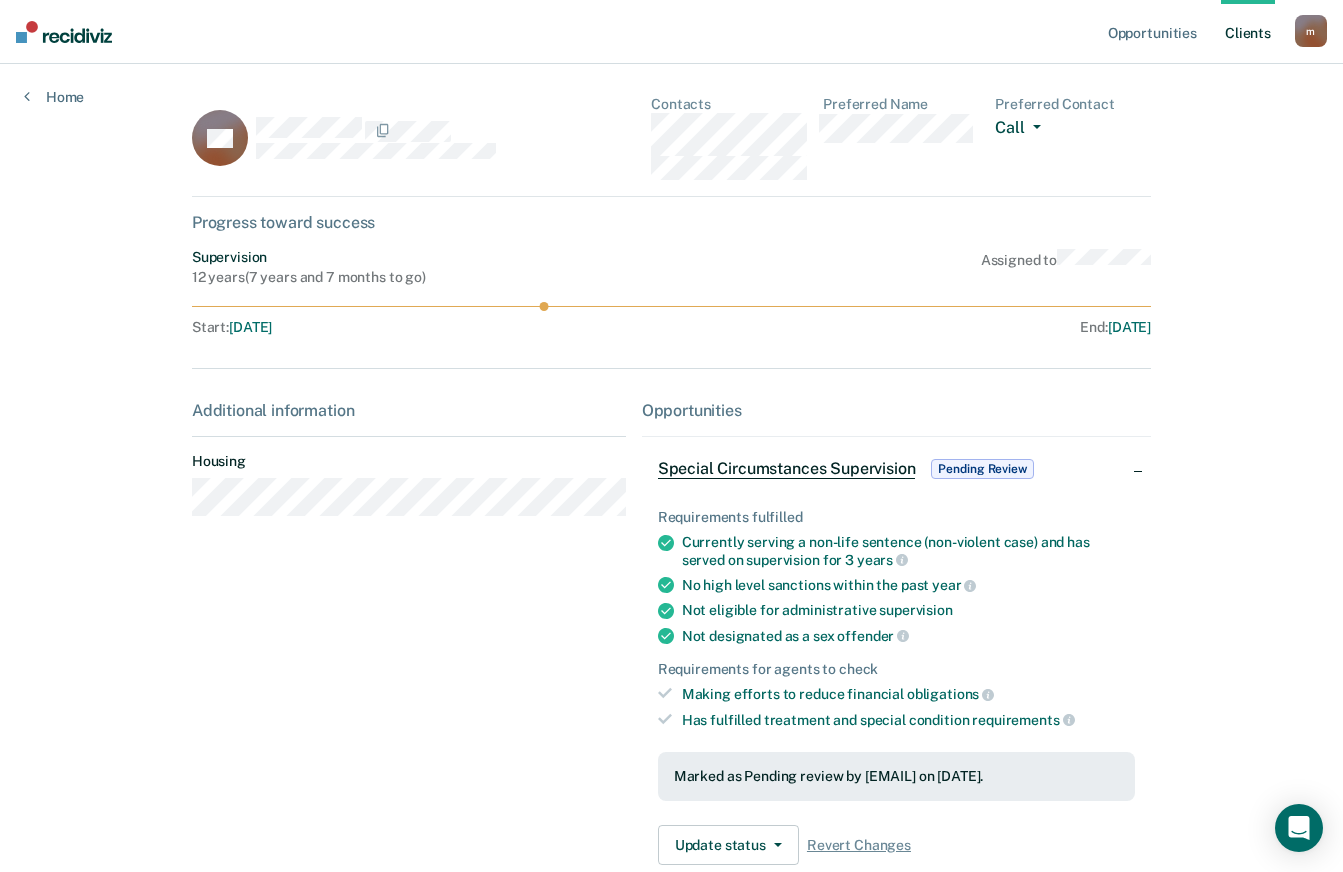 click on "Call" at bounding box center (1021, 129) 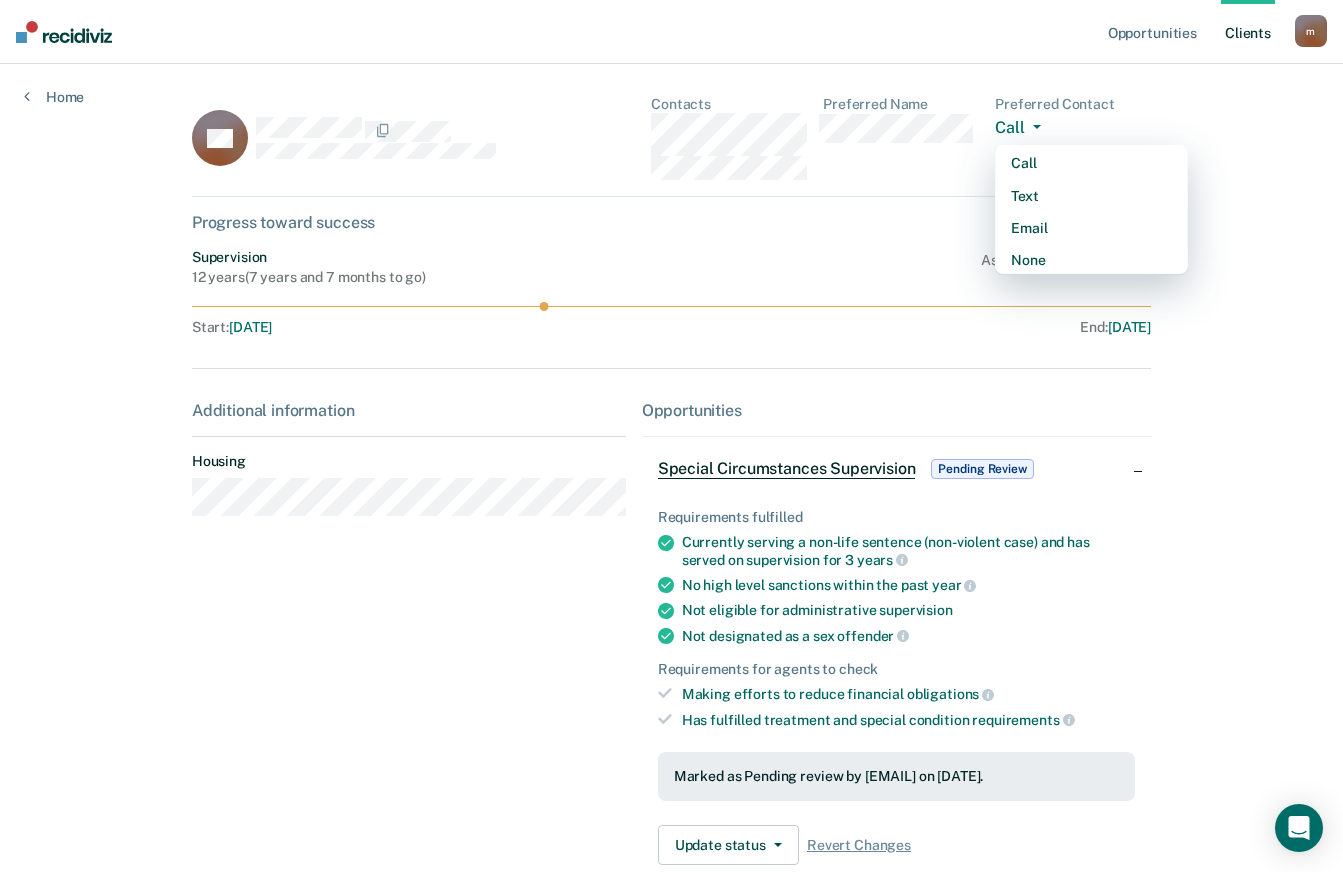 click on "GV Contacts Preferred Name Preferred Contact Call Call Text Email None" at bounding box center (671, 146) 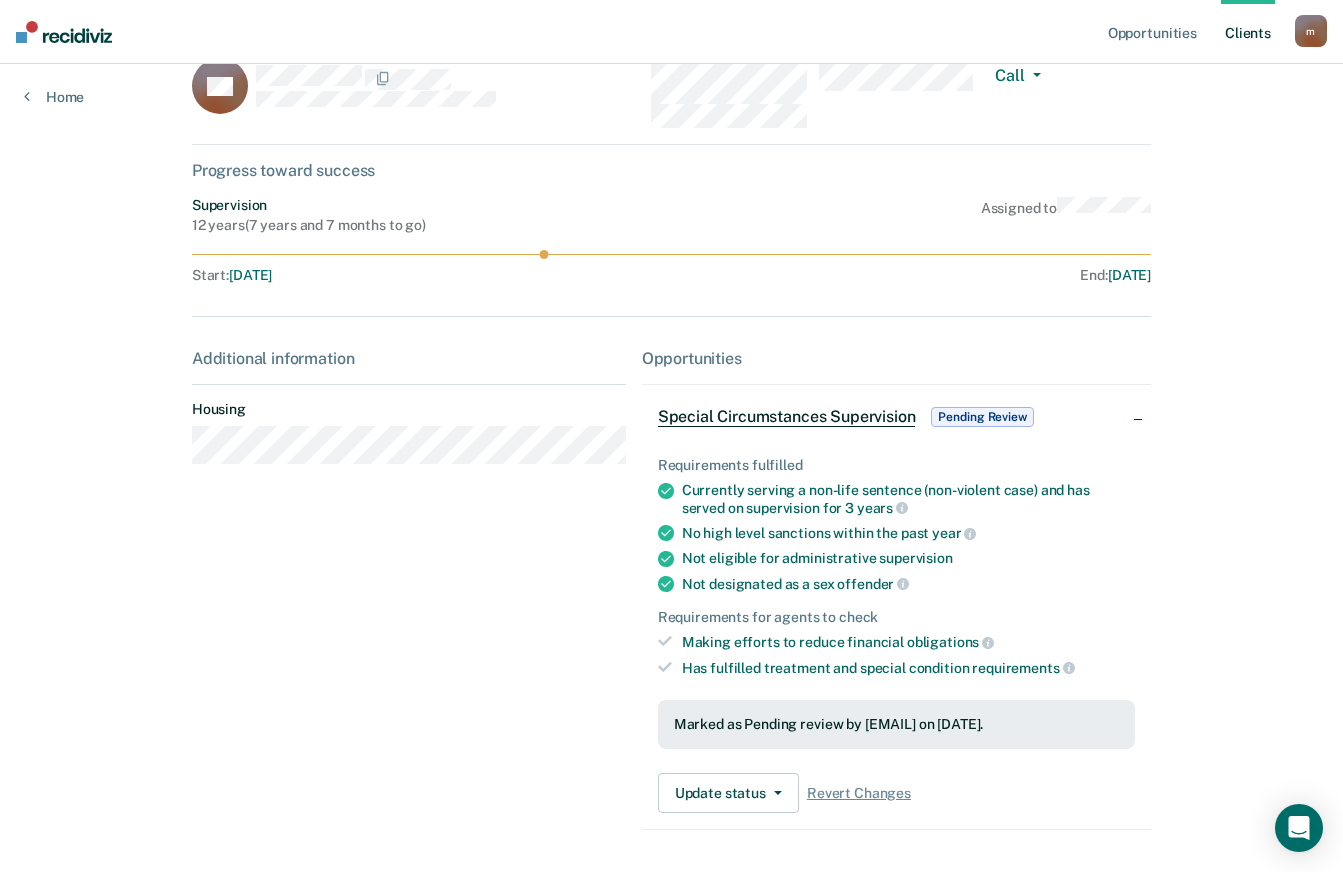 scroll, scrollTop: 114, scrollLeft: 0, axis: vertical 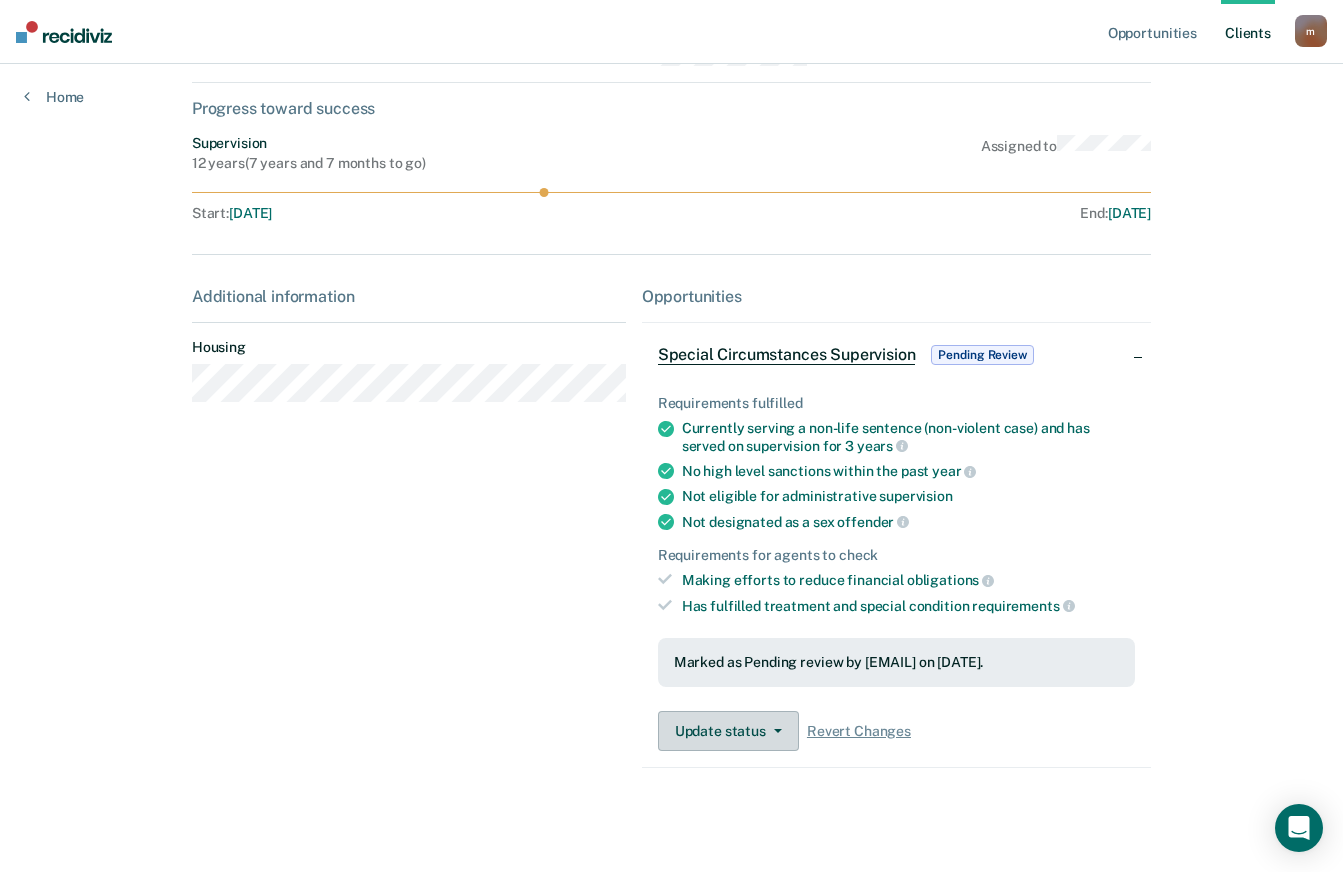 click on "Update status" at bounding box center [728, 731] 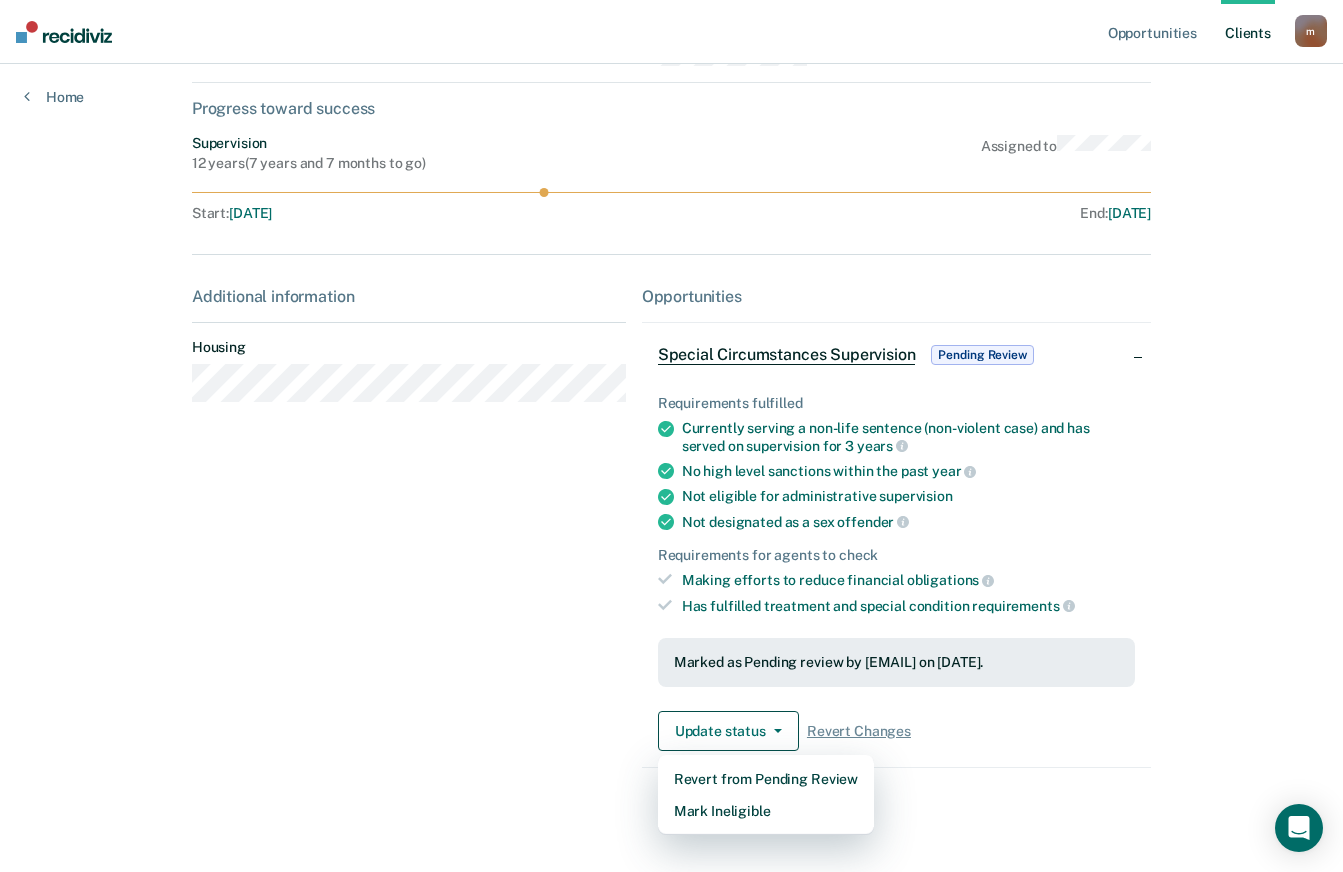 click on "Additional information Housing" at bounding box center [409, 527] 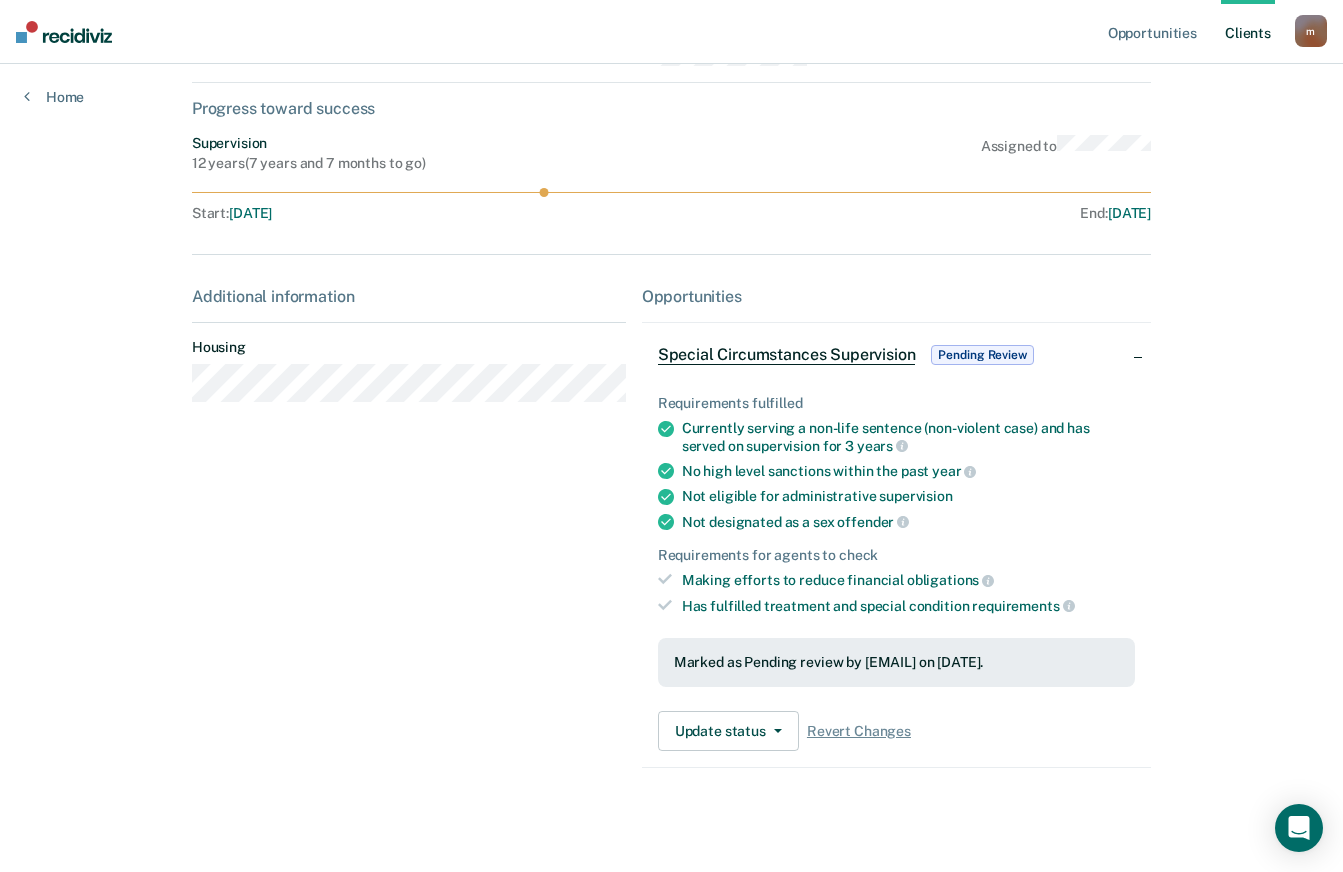 click on "Marked as Pending review by [EMAIL] on [DATE]." at bounding box center (896, 662) 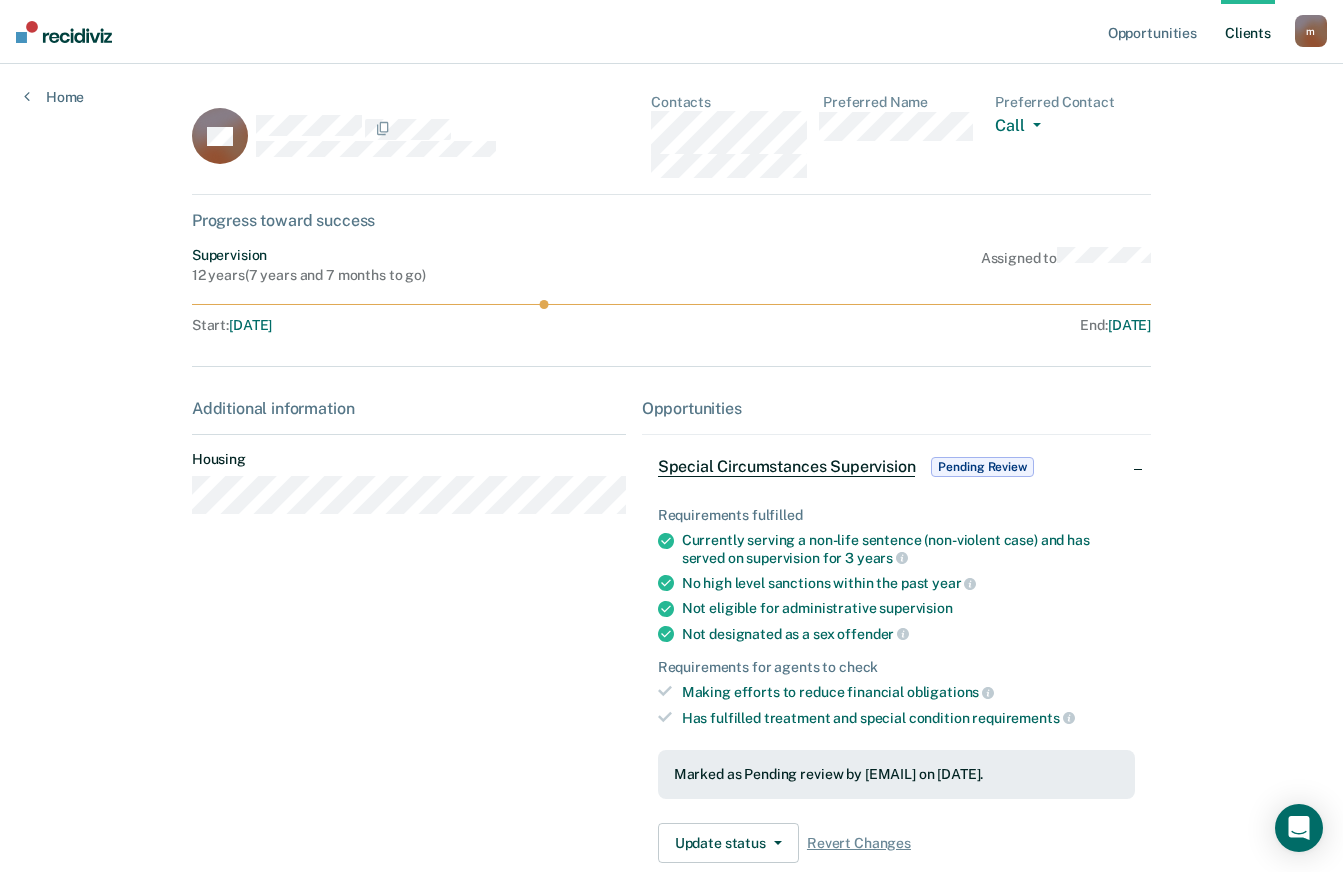 scroll, scrollTop: 0, scrollLeft: 0, axis: both 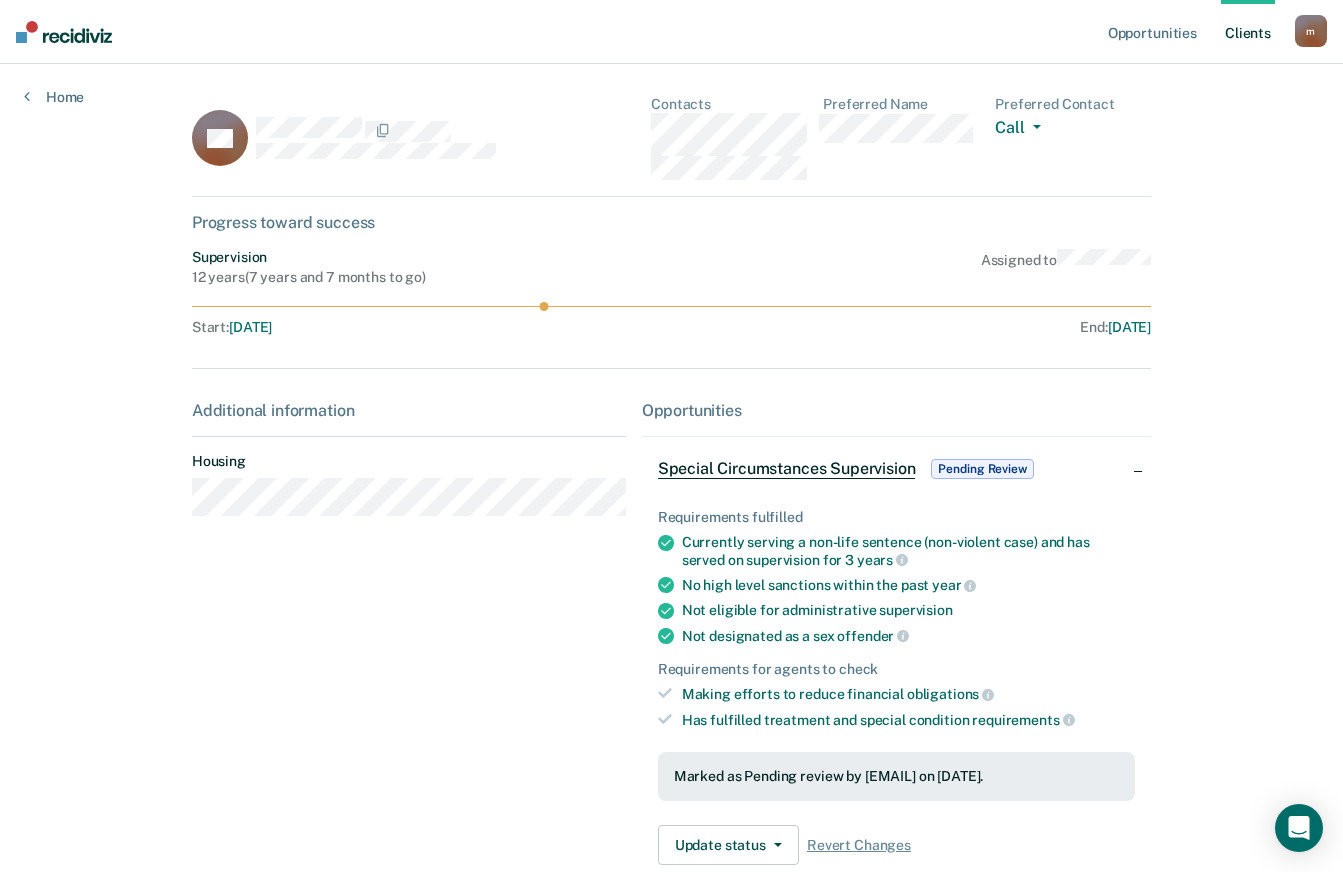 click on "Client s" at bounding box center [1248, 32] 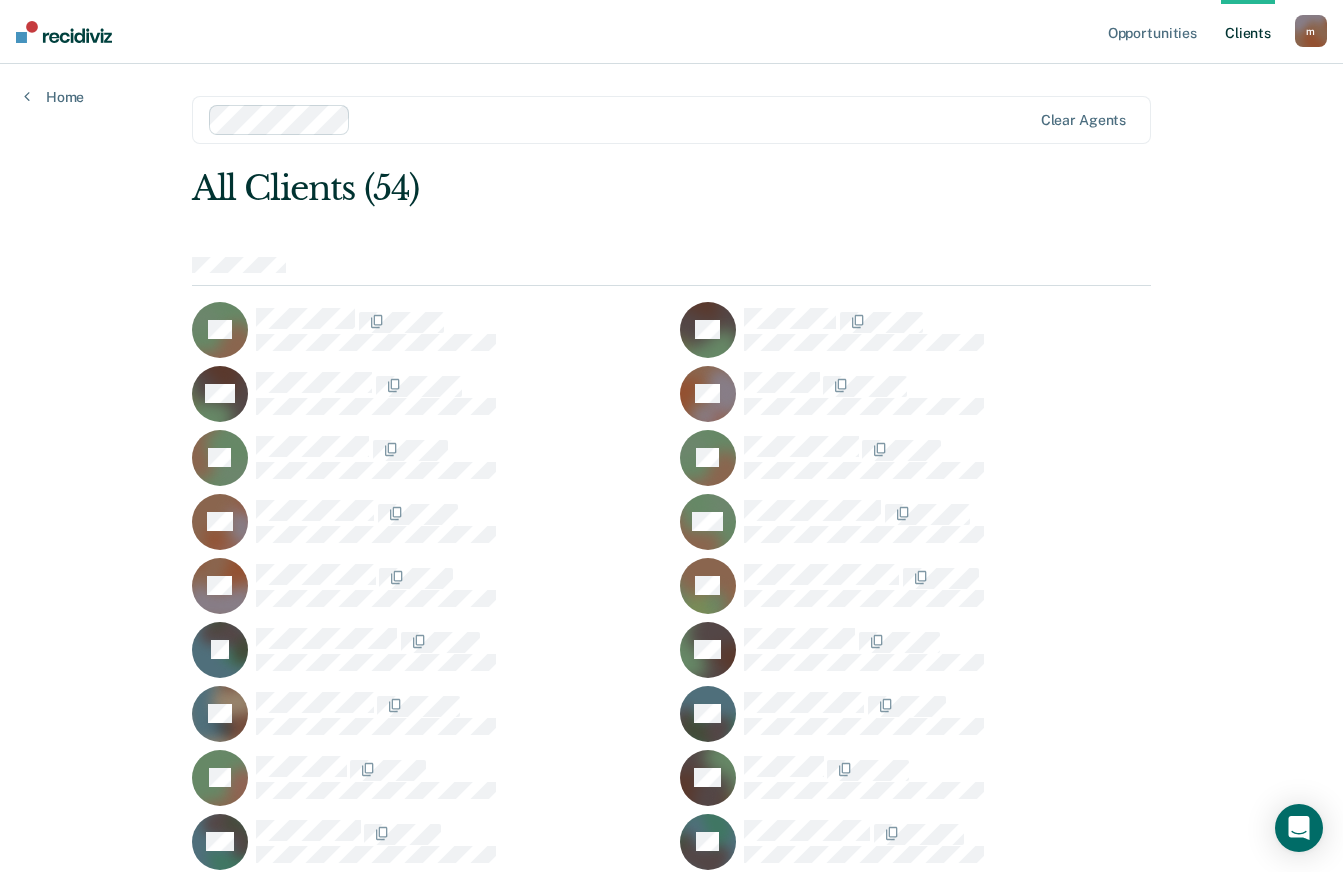 click on "Client s" at bounding box center [1248, 32] 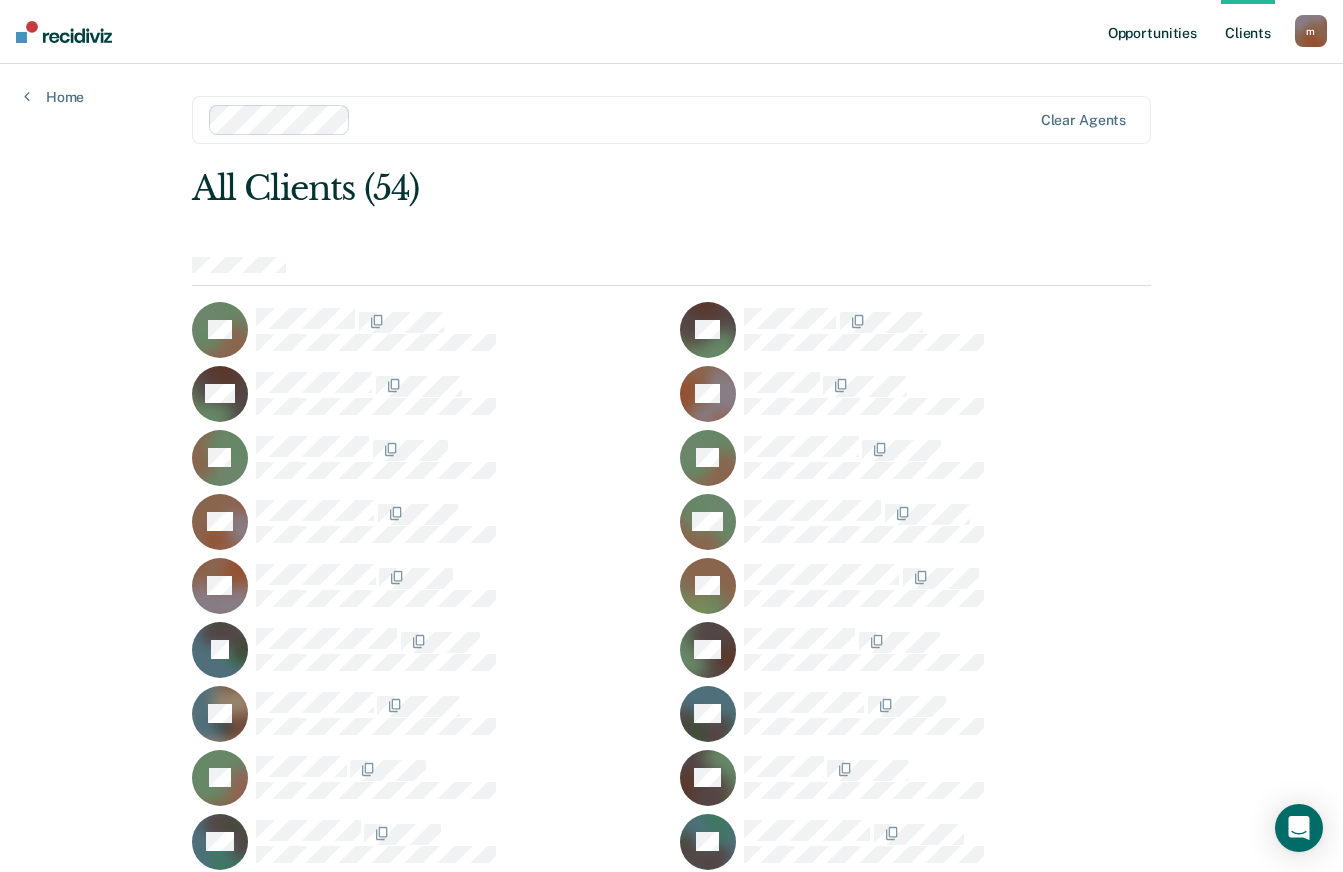 click on "Opportunities" at bounding box center [1152, 32] 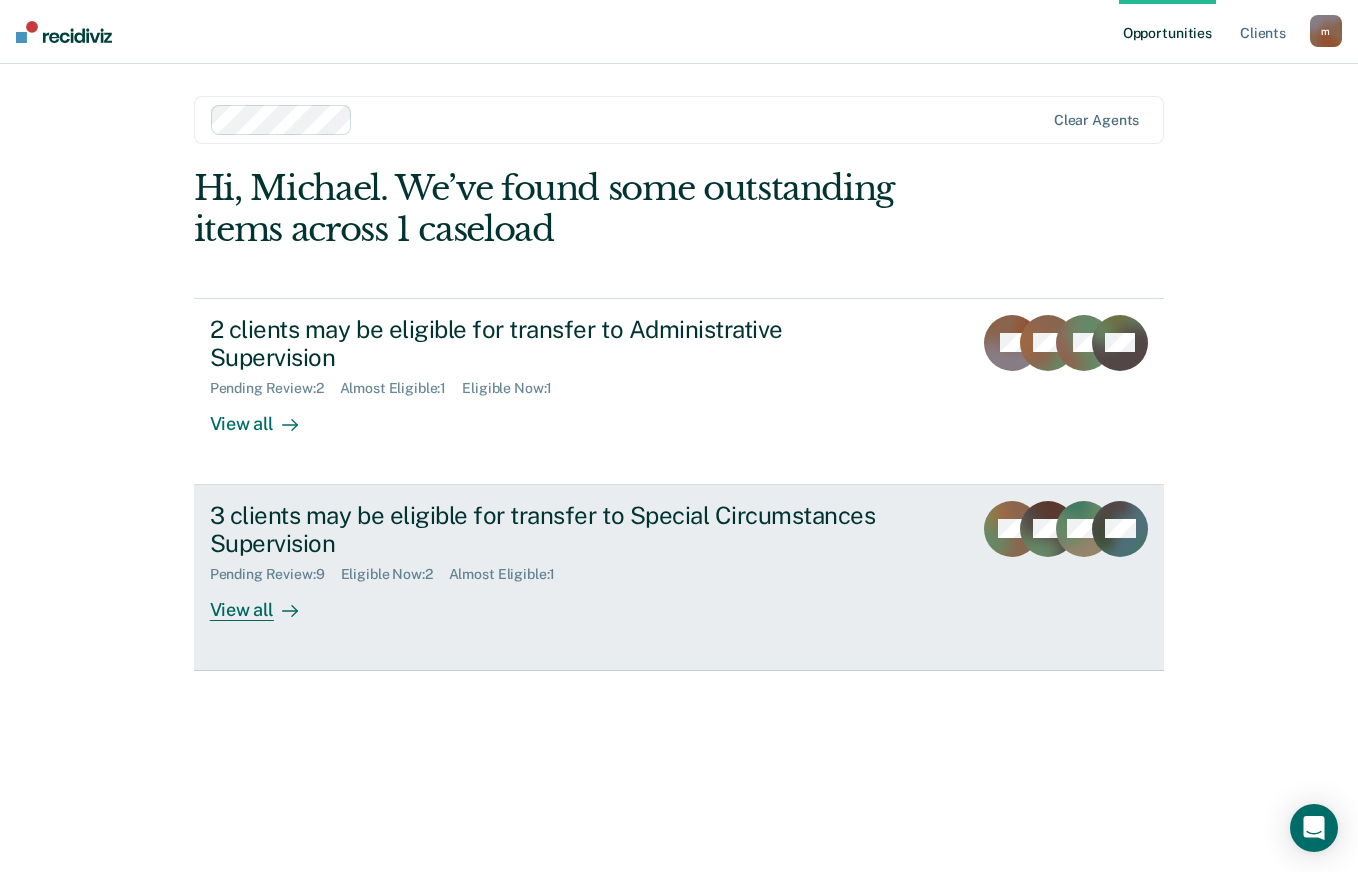click on "View all" at bounding box center [266, 602] 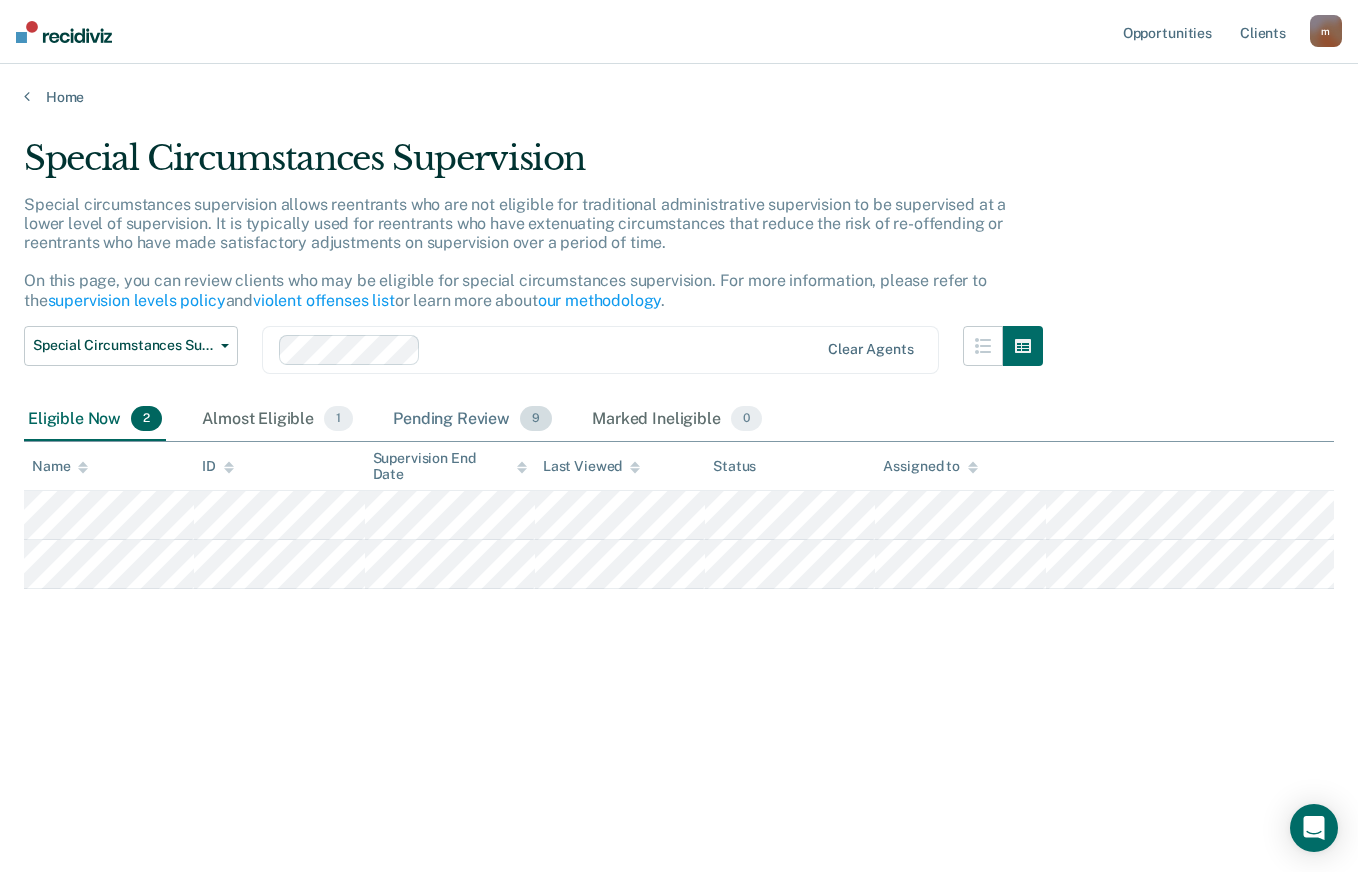 click on "Pending Review 9" at bounding box center [472, 420] 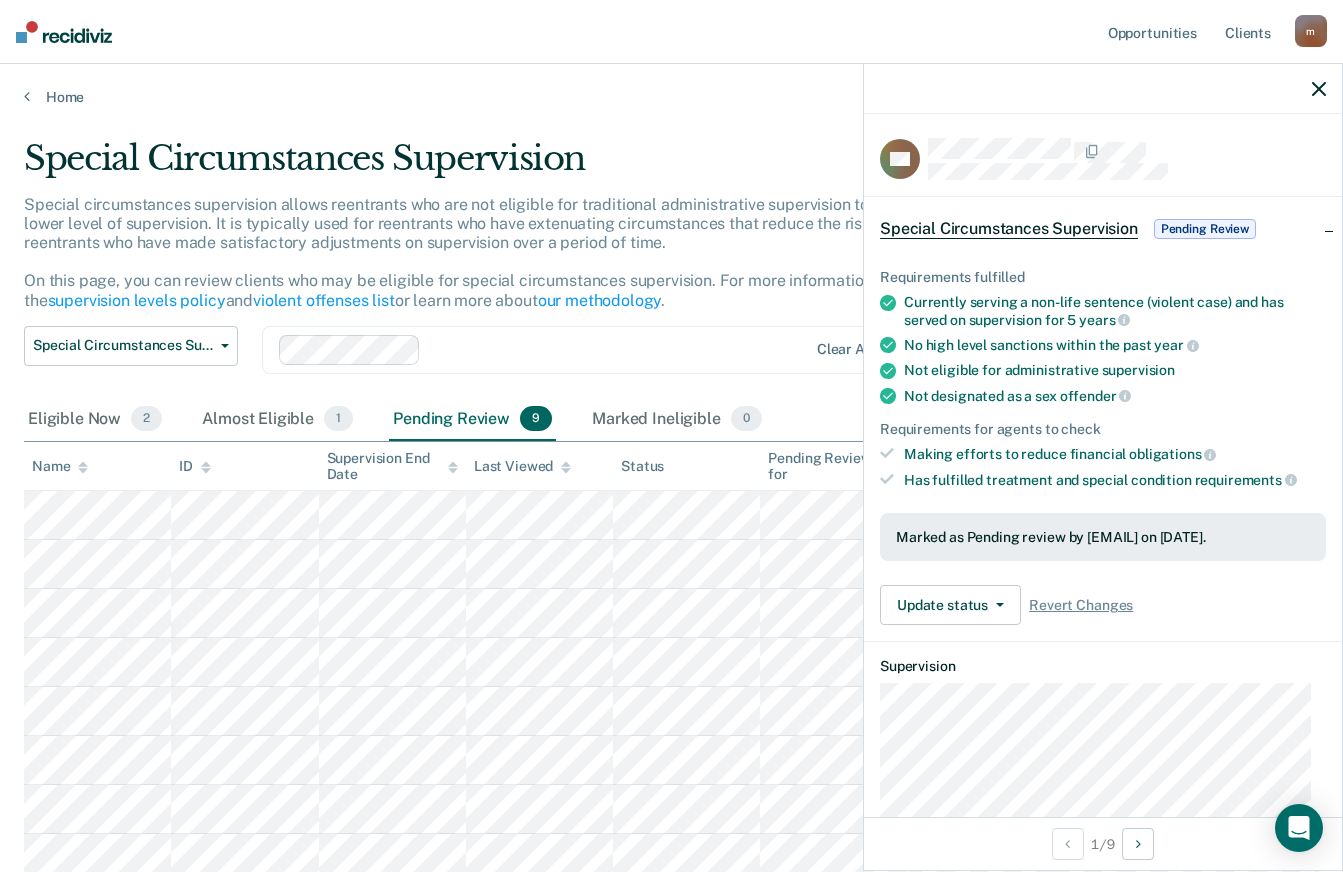 click 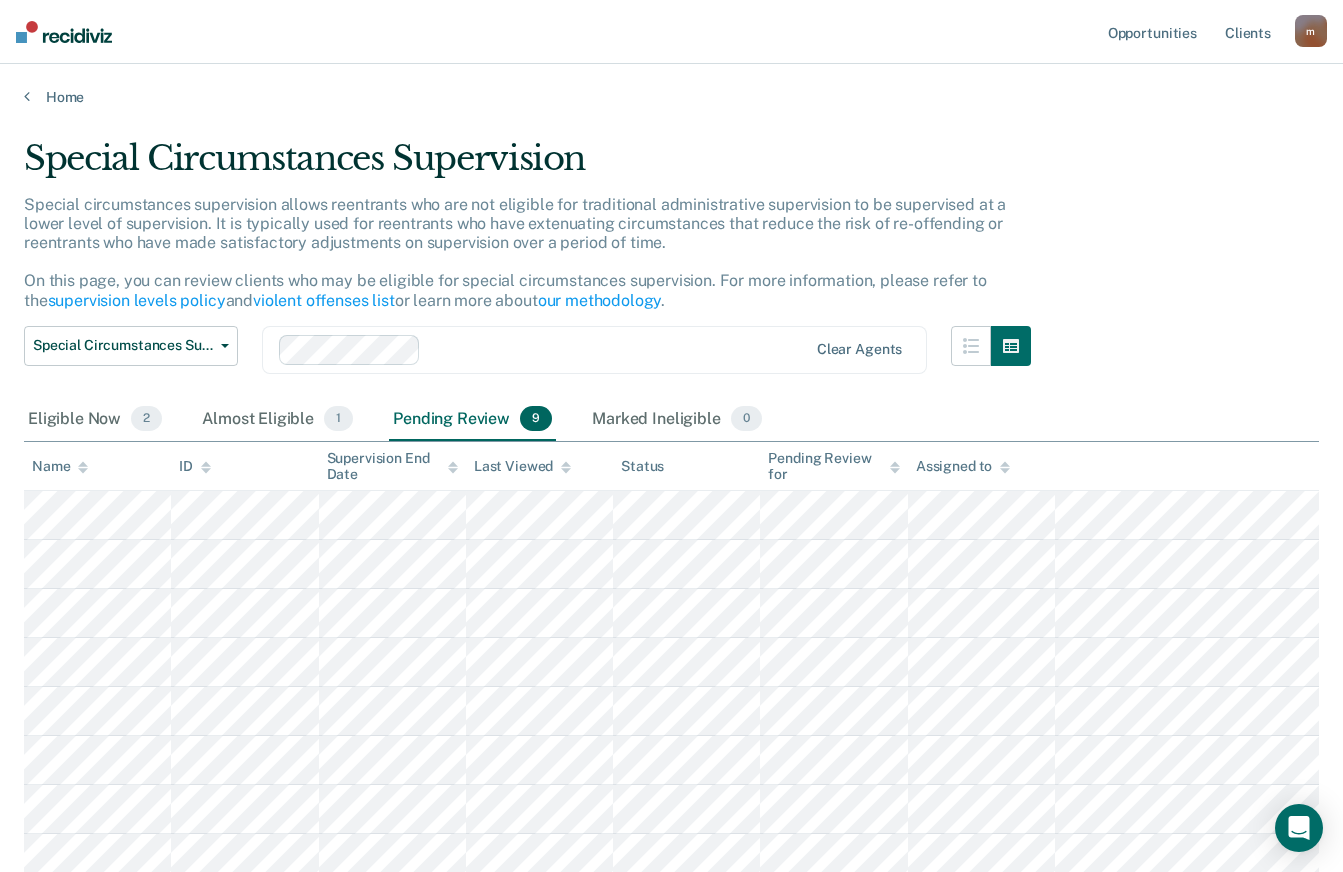 scroll, scrollTop: 204, scrollLeft: 0, axis: vertical 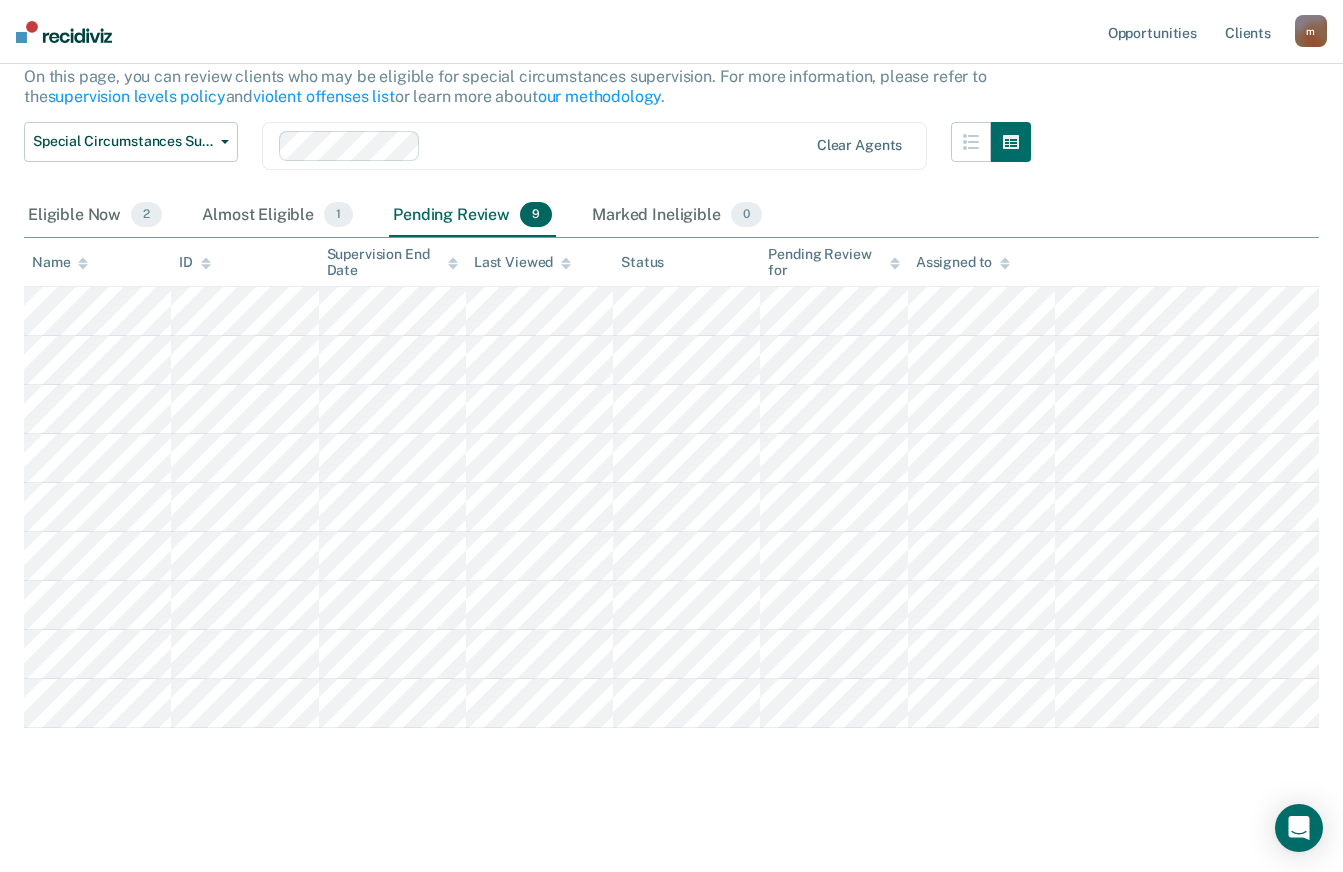 click on "Assigned to" at bounding box center (963, 262) 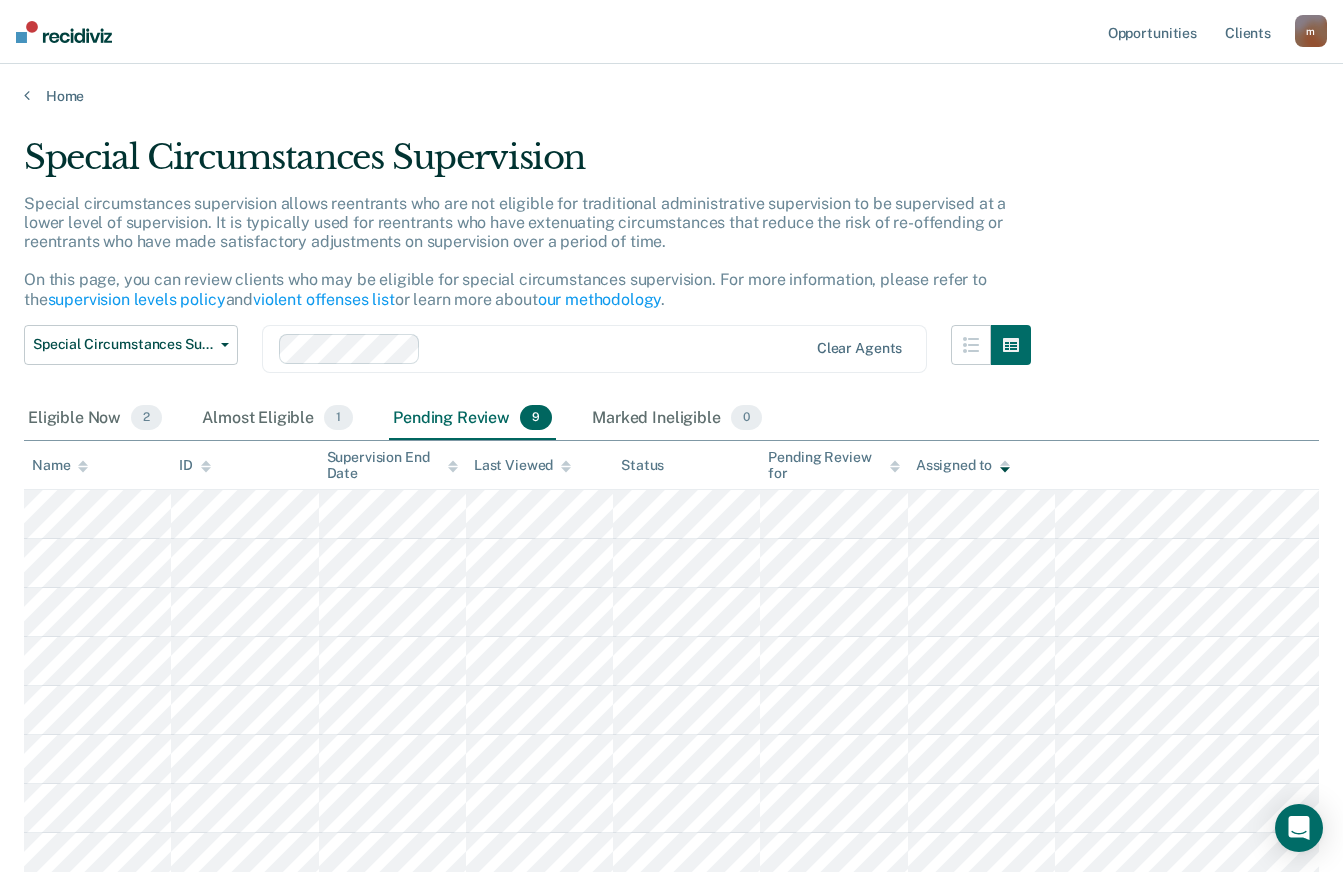 scroll, scrollTop: 0, scrollLeft: 0, axis: both 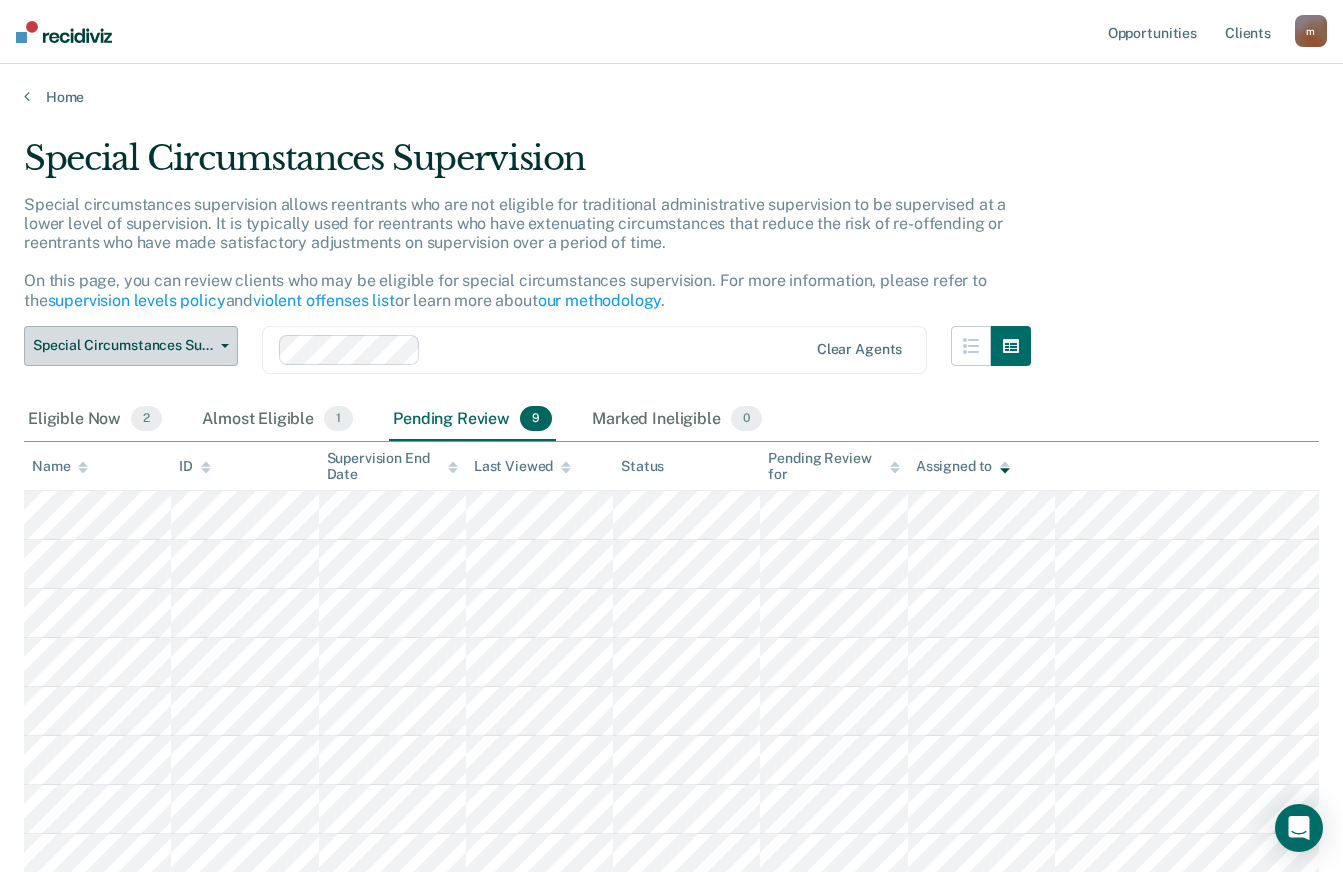 click on "Special Circumstances Supervision" at bounding box center (123, 345) 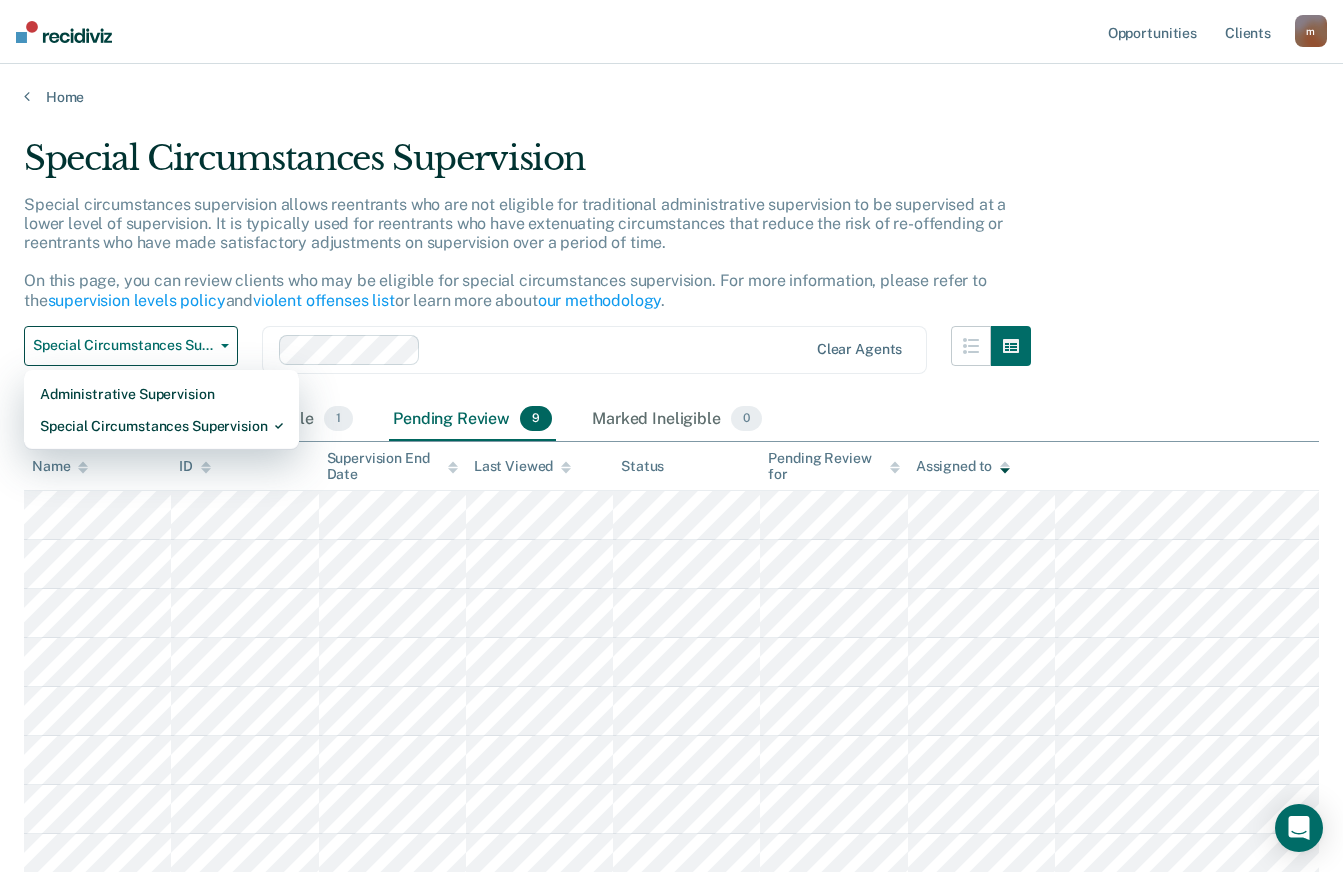click on "Special circumstances supervision allows reentrants who are not eligible for traditional administrative supervision to be supervised at a lower level of supervision. It is typically used for reentrants who have extenuating circumstances that reduce the risk of re-offending or reentrants who have made satisfactory adjustments on supervision over a period of time. On this page, you can review clients who may be eligible for special circumstances supervision. For more information, please refer to the  supervision levels policy  and  violent offenses list  or learn more about  our methodology ." at bounding box center [527, 260] 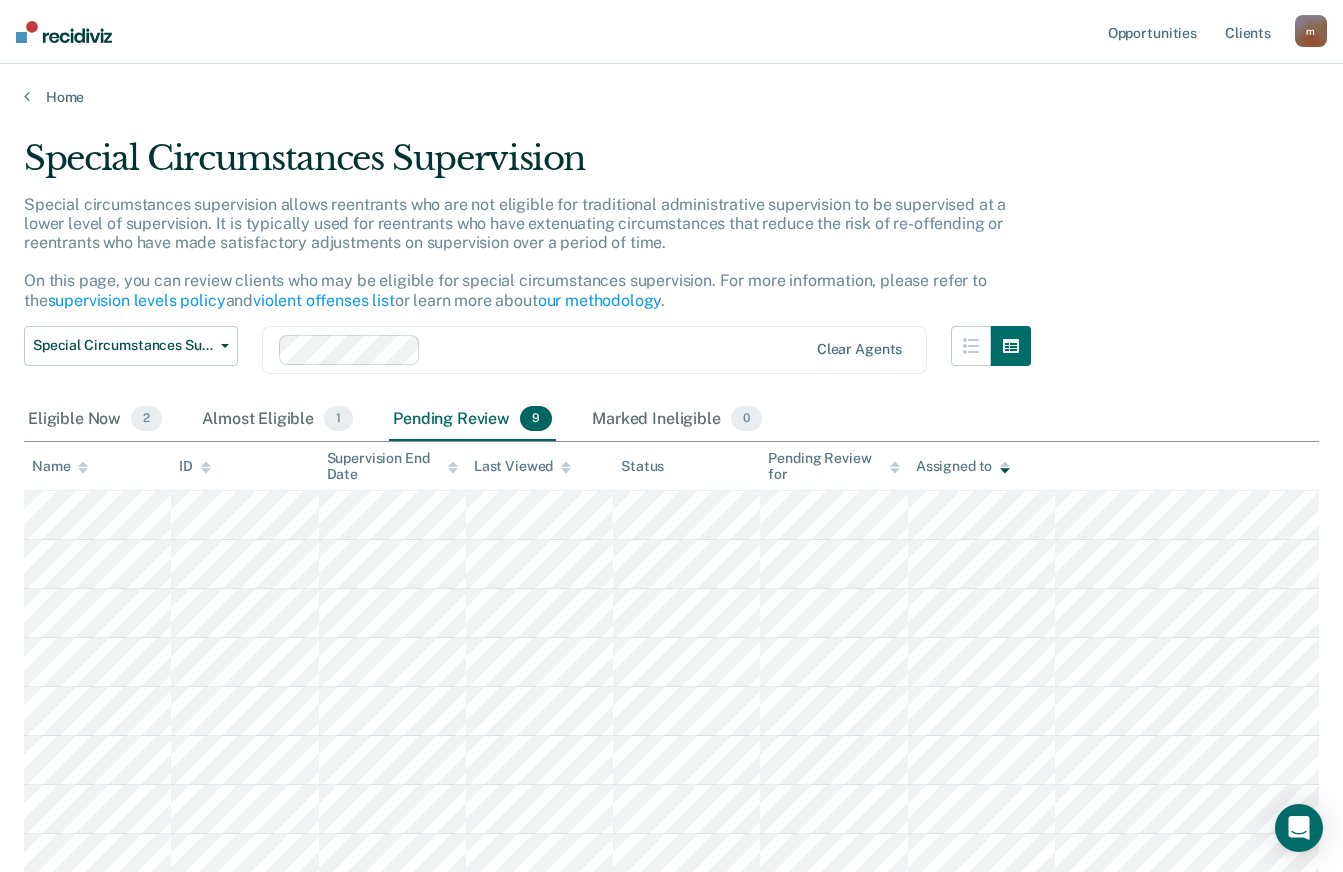 click at bounding box center (64, 32) 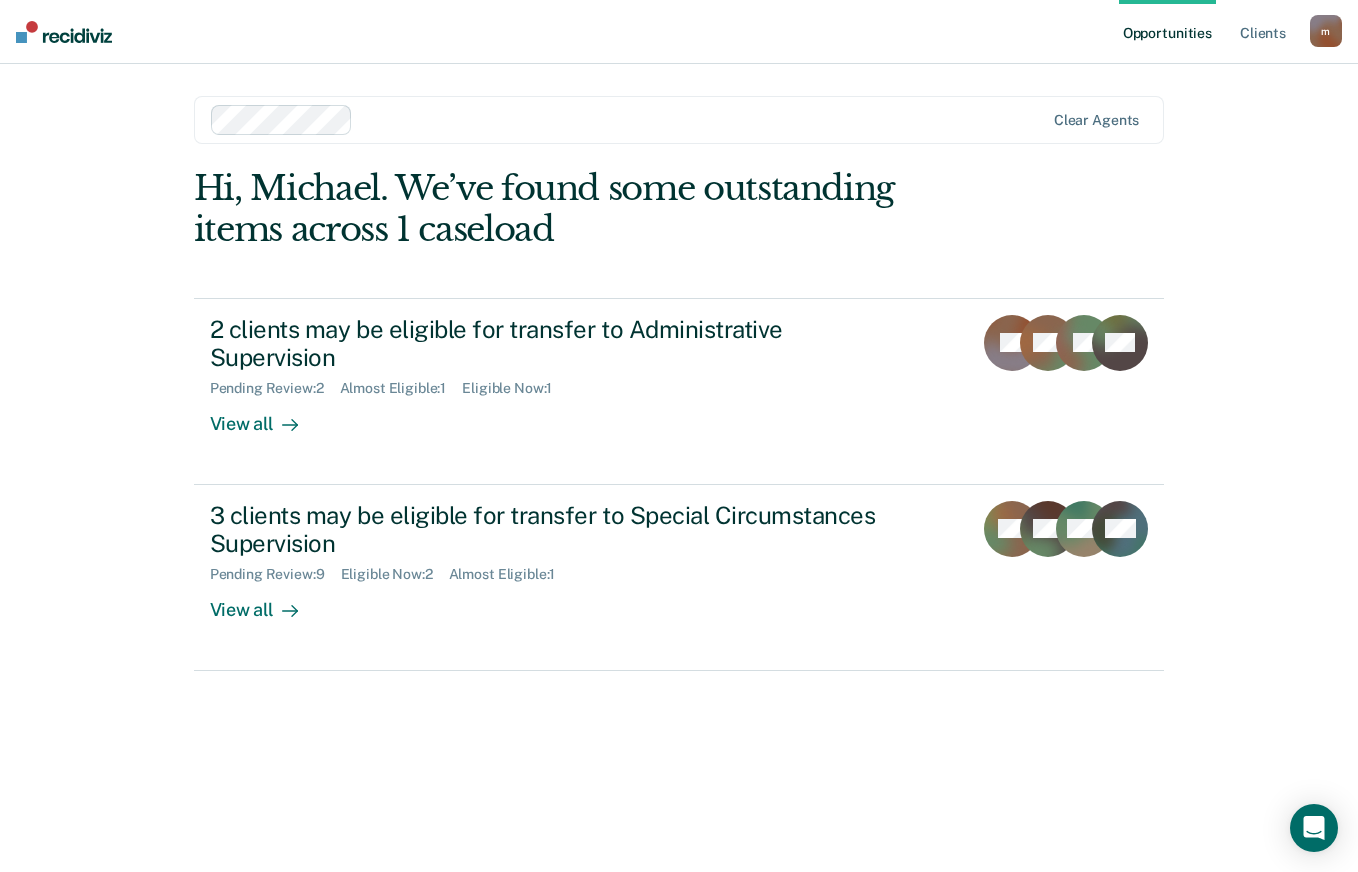 click on "Opportunities Client s [EMAIL] m Profile How it works Log Out" at bounding box center [679, 32] 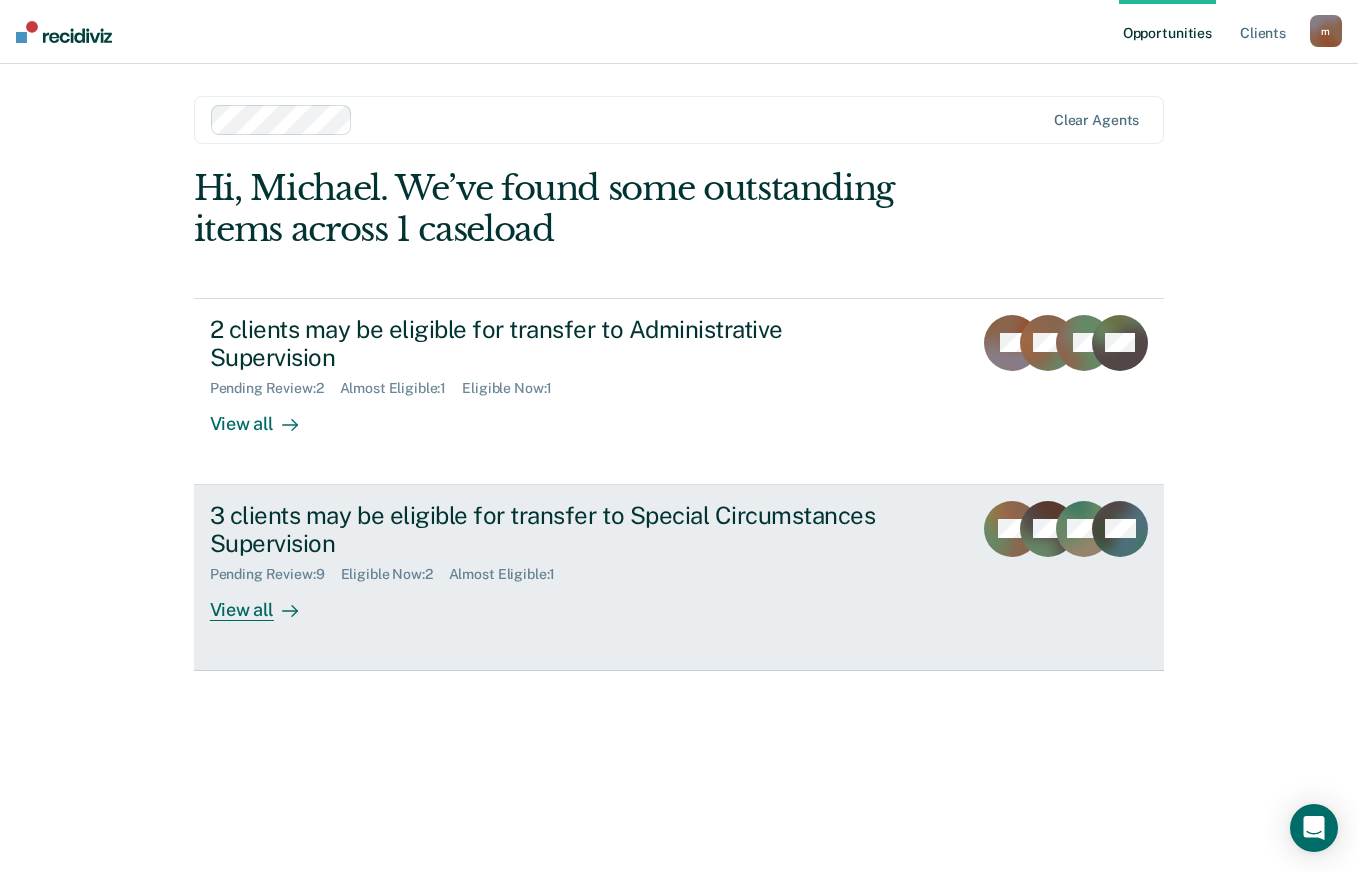 click on "View all" at bounding box center [266, 602] 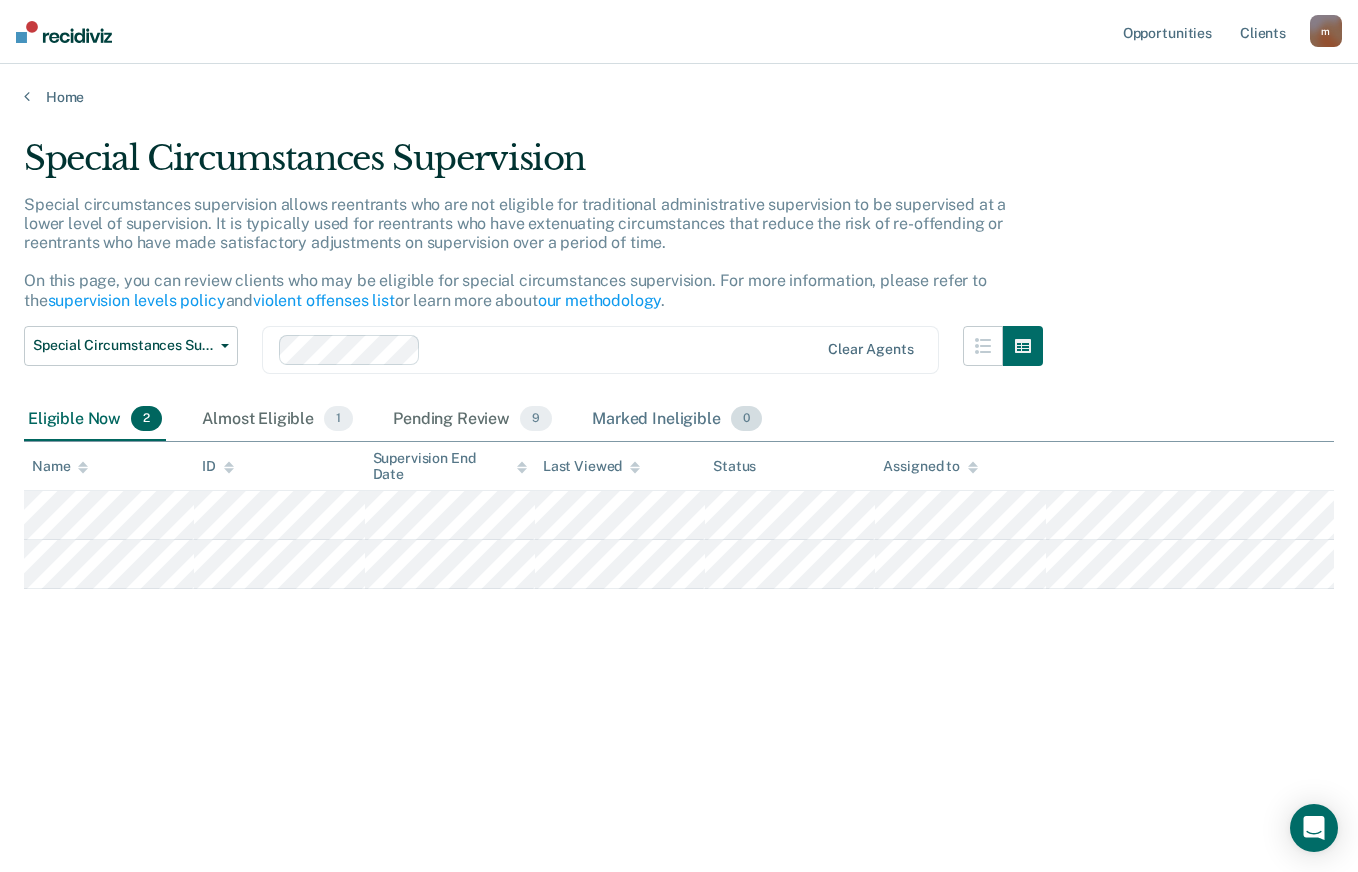 click on "Marked Ineligible 0" at bounding box center [677, 420] 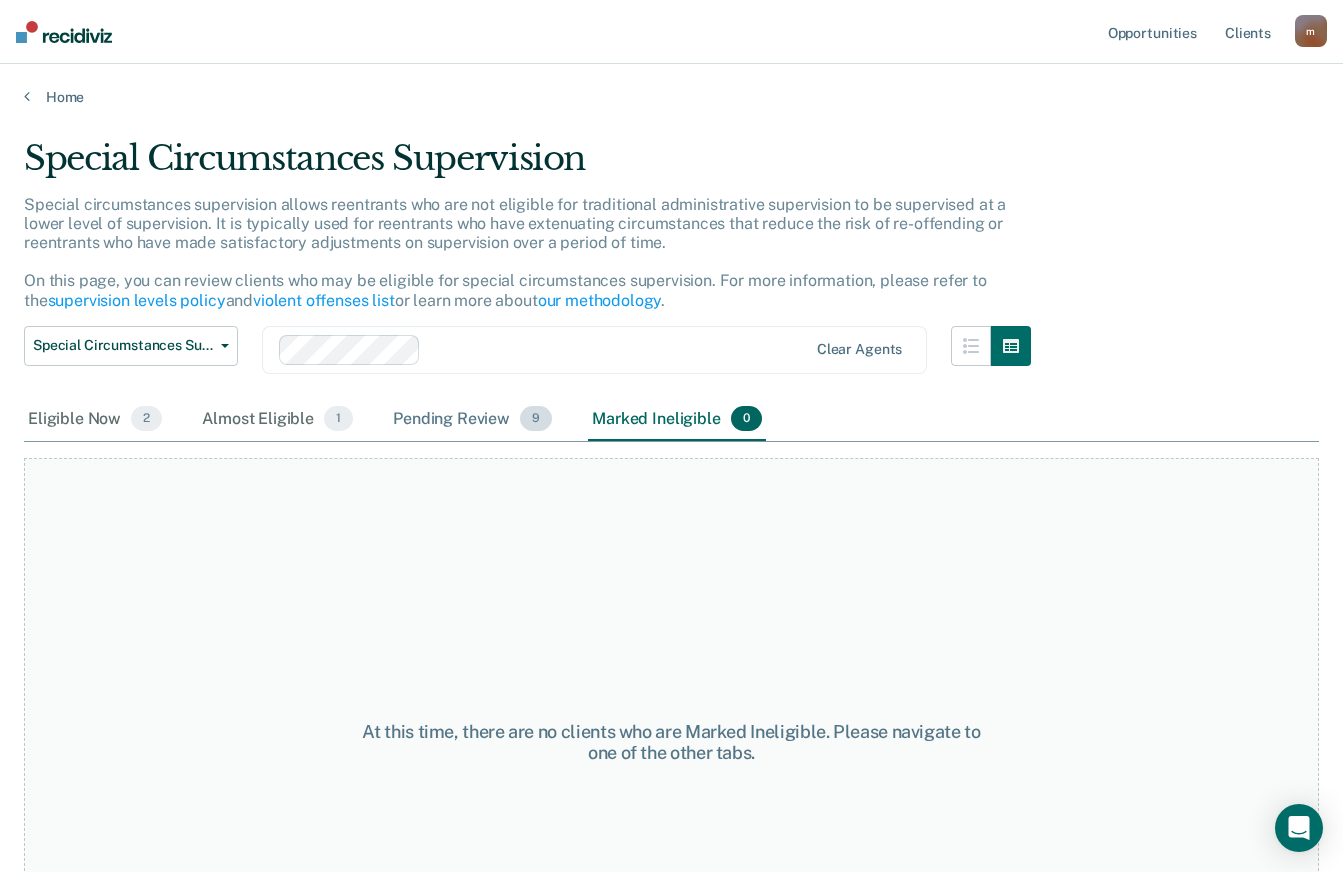 click on "Pending Review 9" at bounding box center [472, 420] 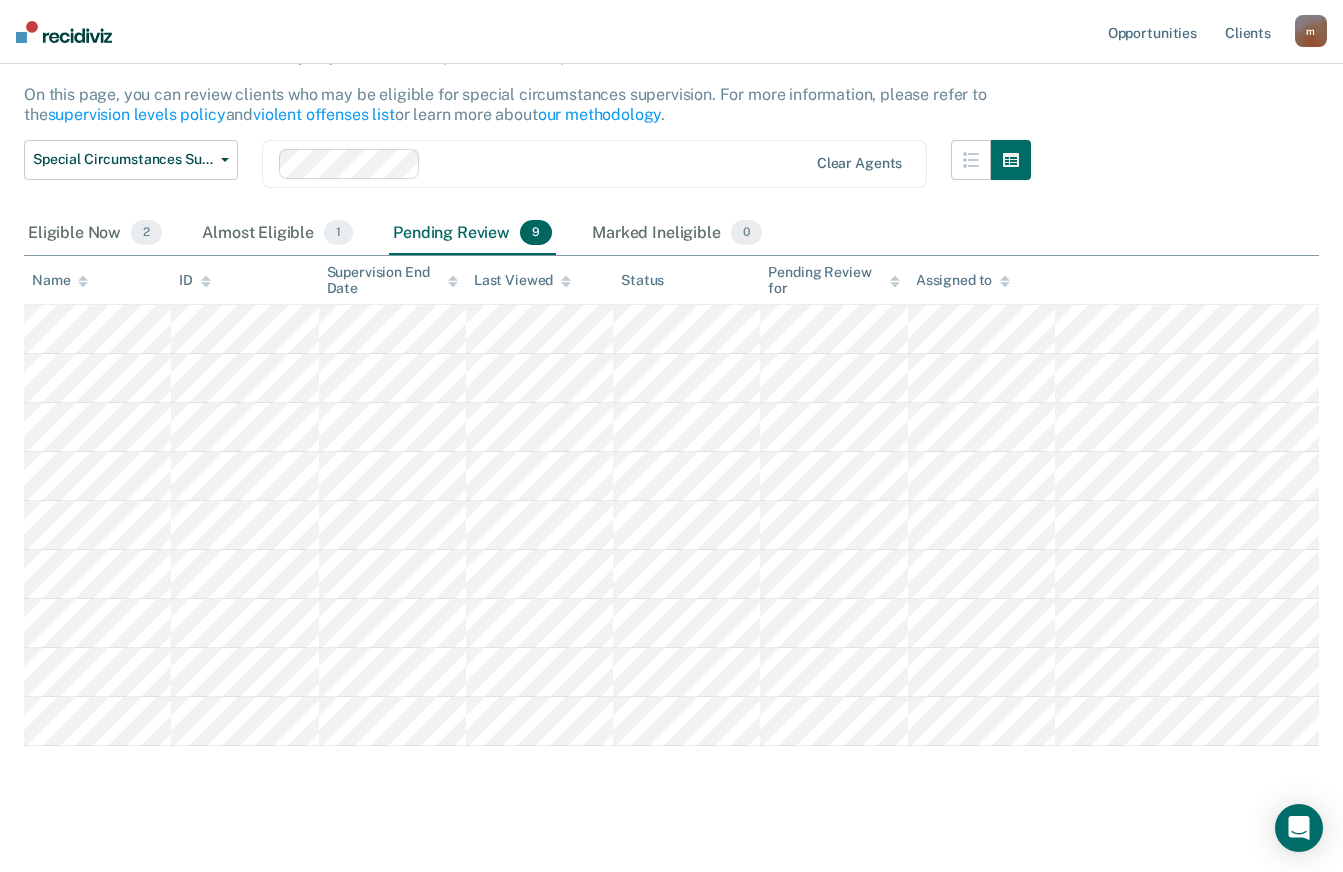 scroll, scrollTop: 204, scrollLeft: 0, axis: vertical 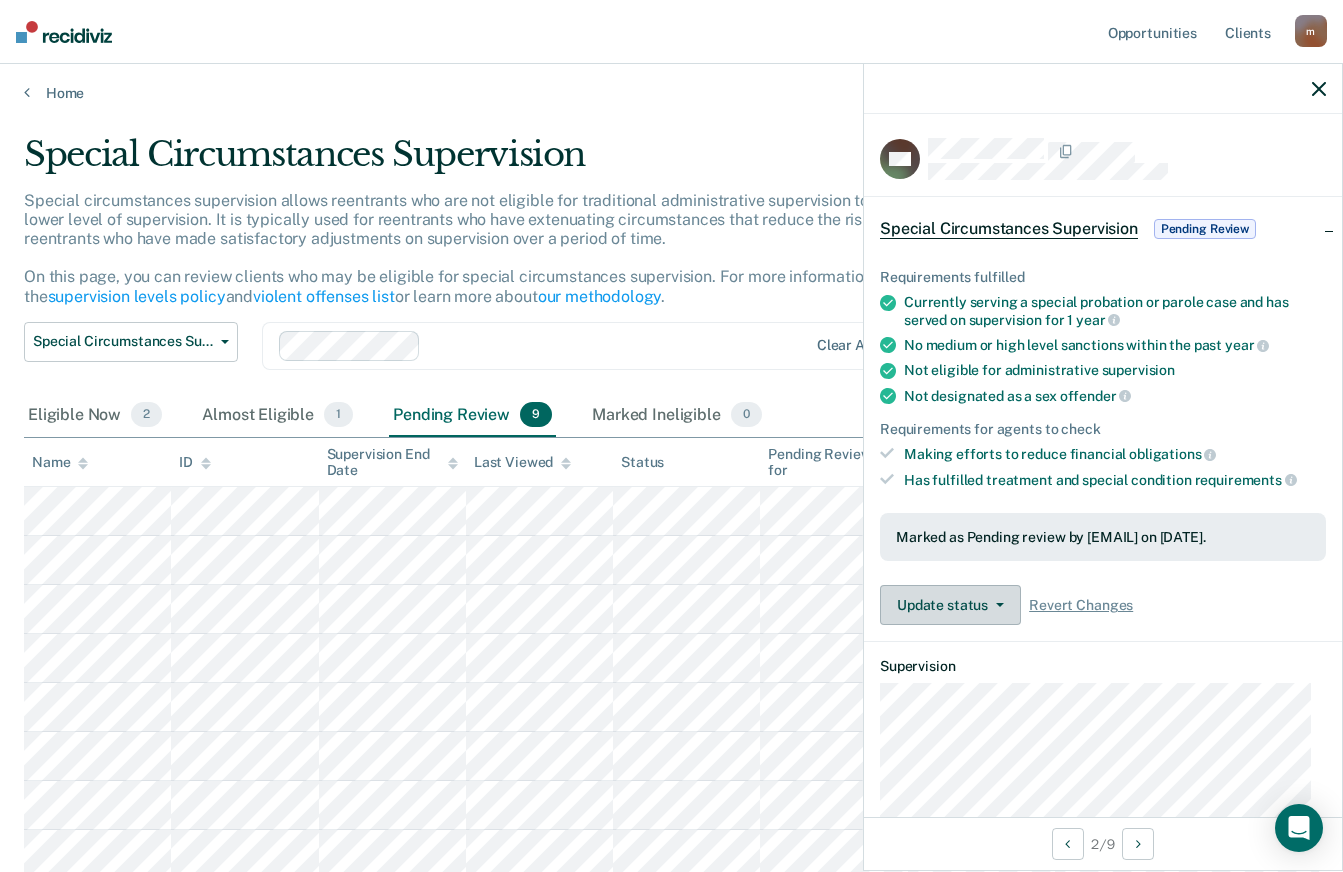 click on "Update status" at bounding box center (950, 605) 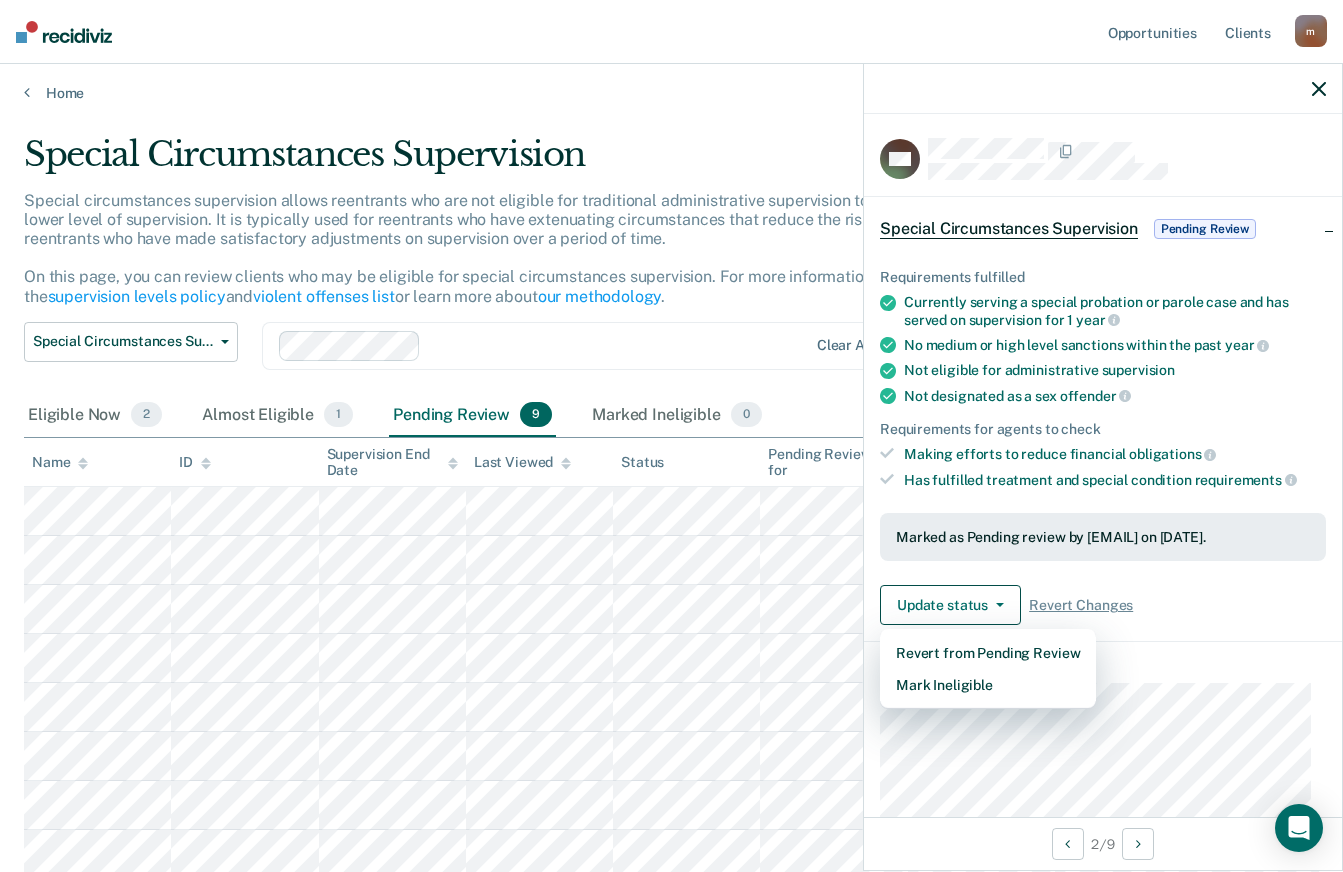 click on "Currently serving a special probation or parole case and has served on supervision for 1 year" at bounding box center (1115, 311) 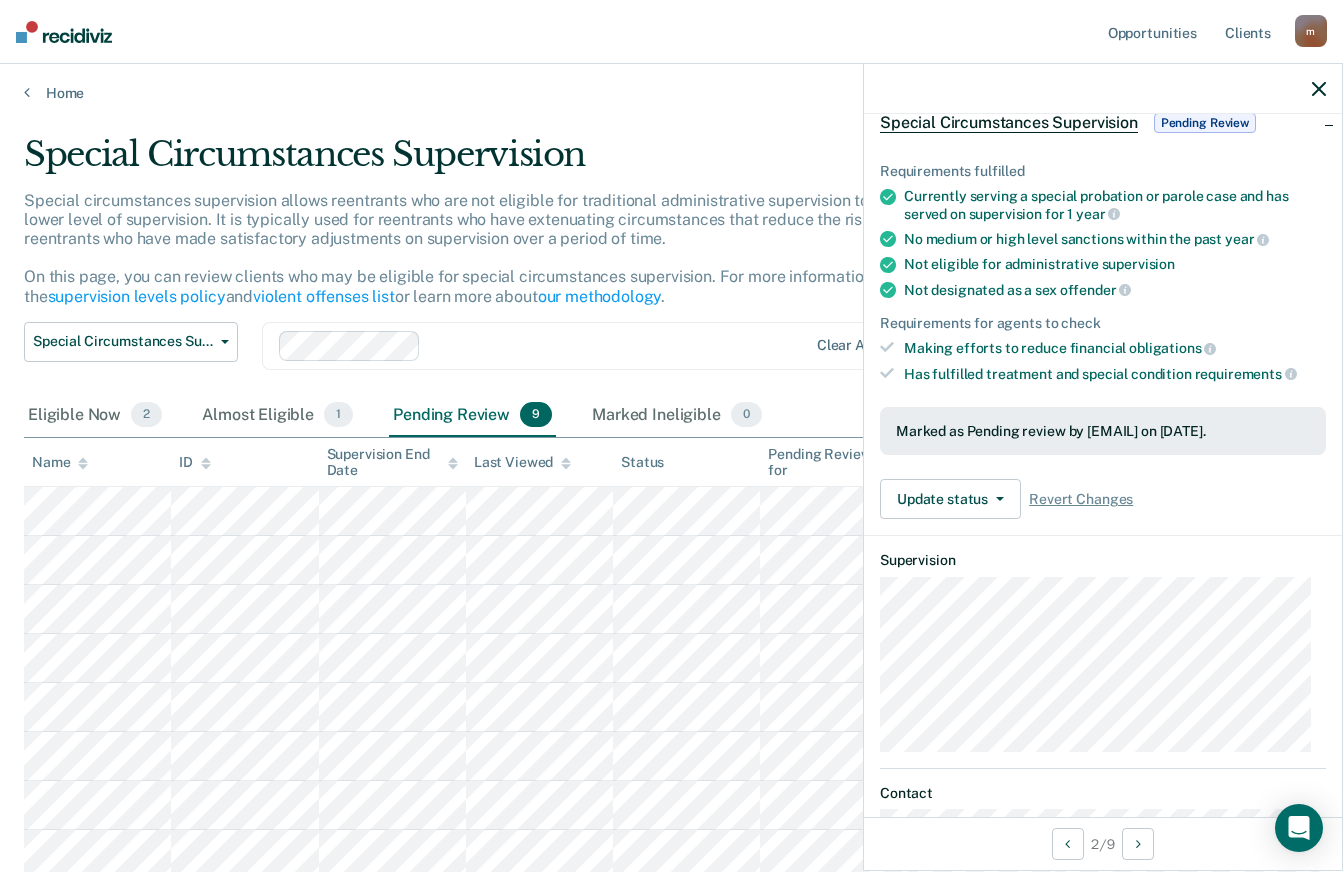 scroll, scrollTop: 398, scrollLeft: 0, axis: vertical 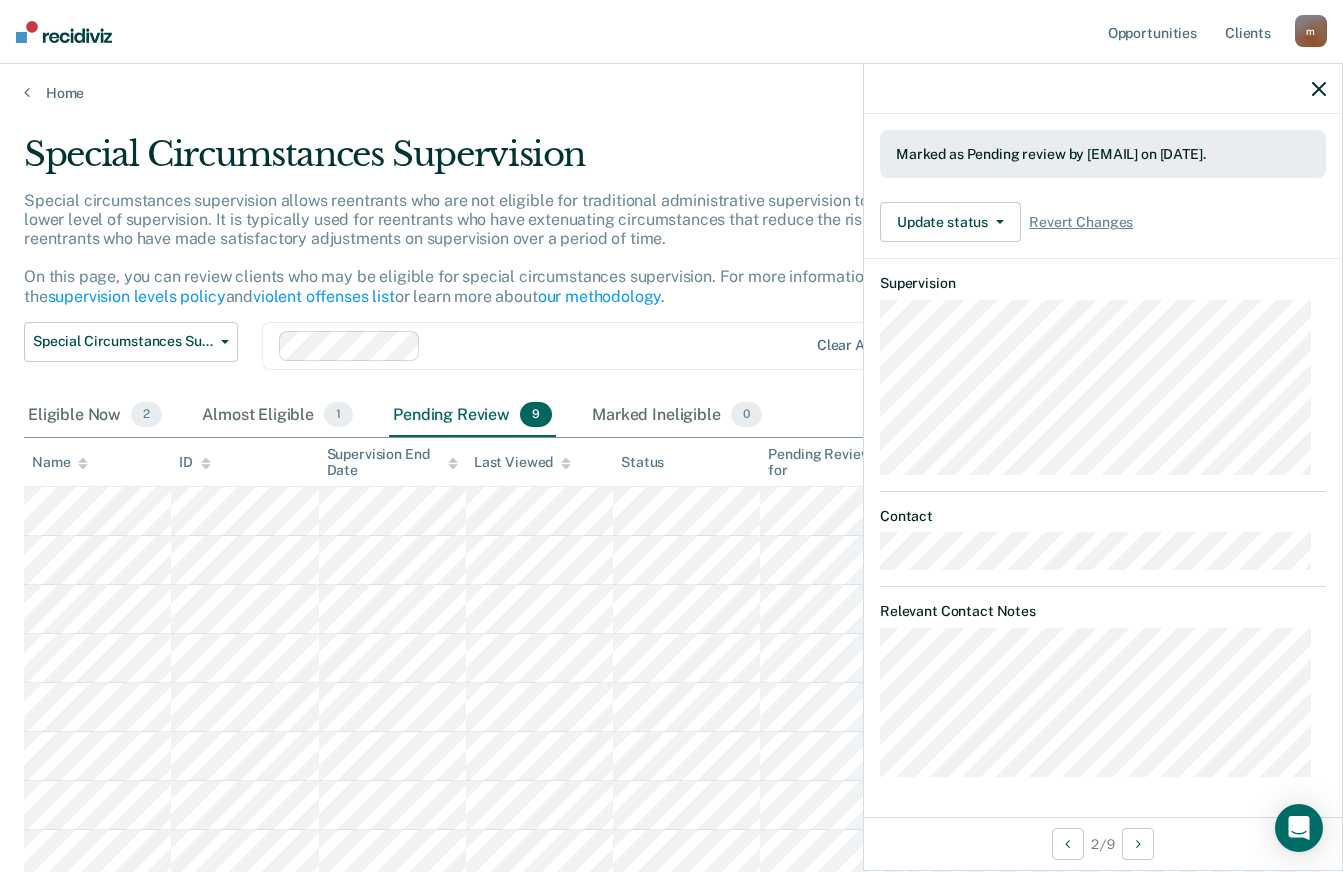 click 